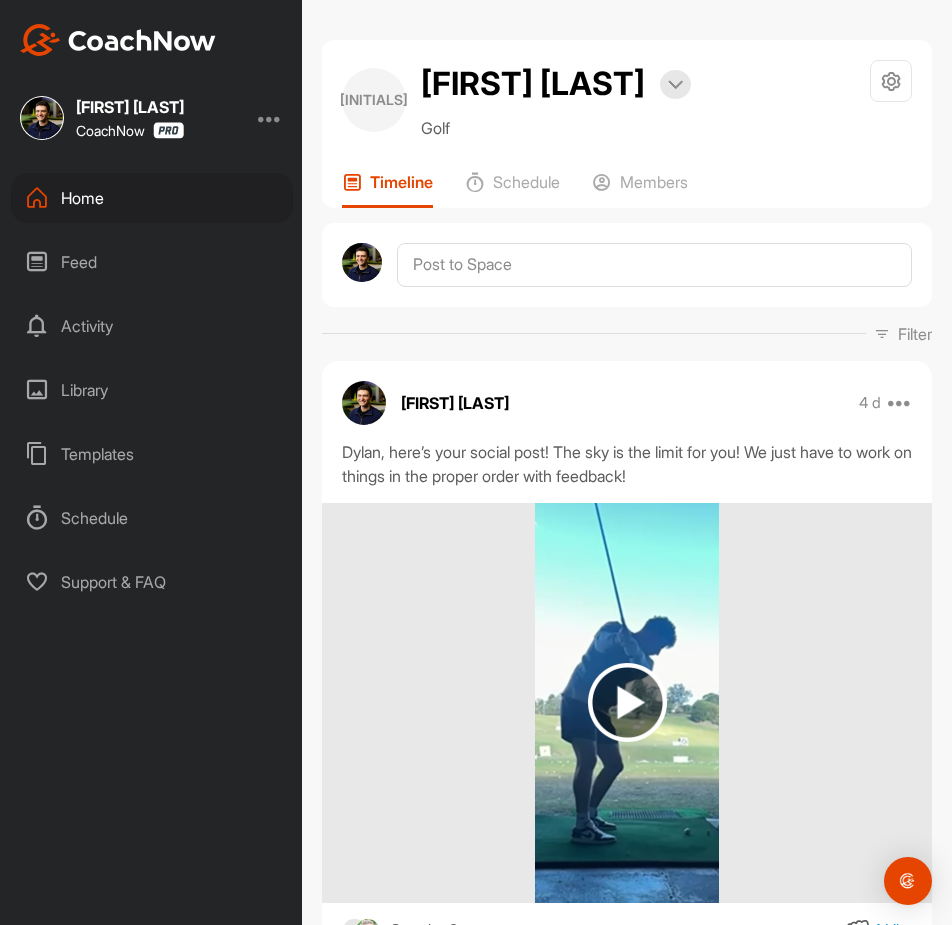 scroll, scrollTop: 0, scrollLeft: 0, axis: both 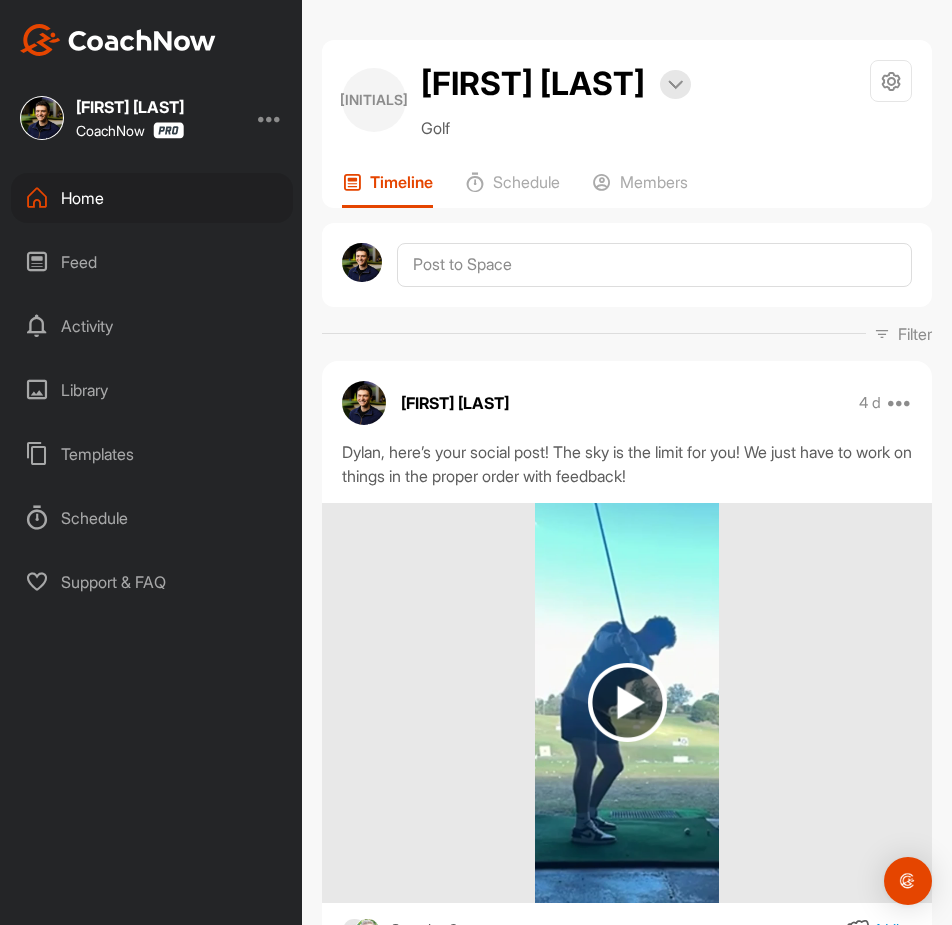 click on "Home" at bounding box center [152, 198] 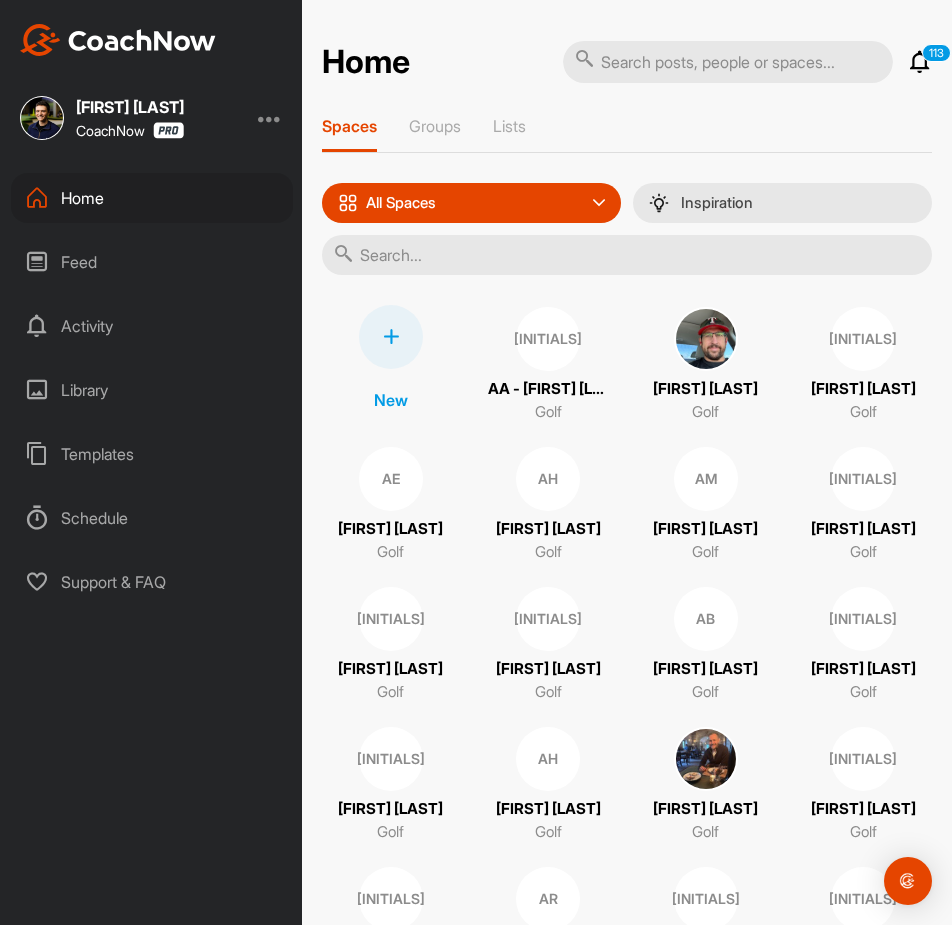click at bounding box center [728, 62] 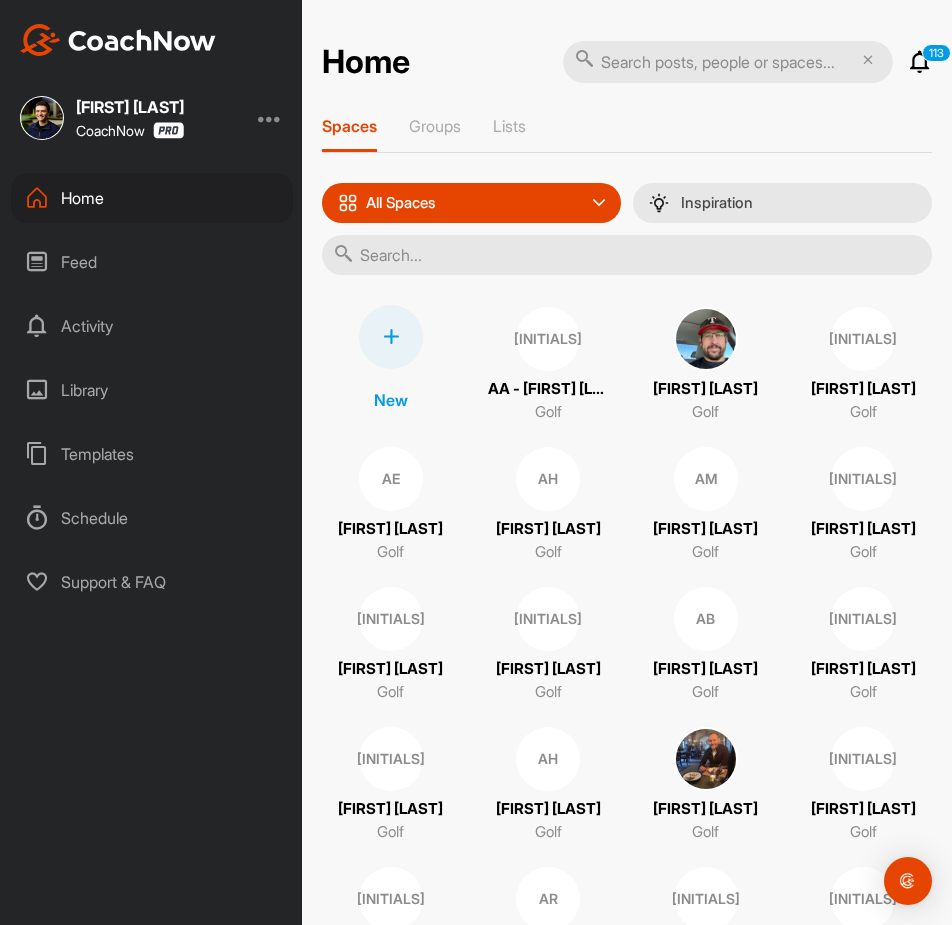 scroll, scrollTop: 0, scrollLeft: 0, axis: both 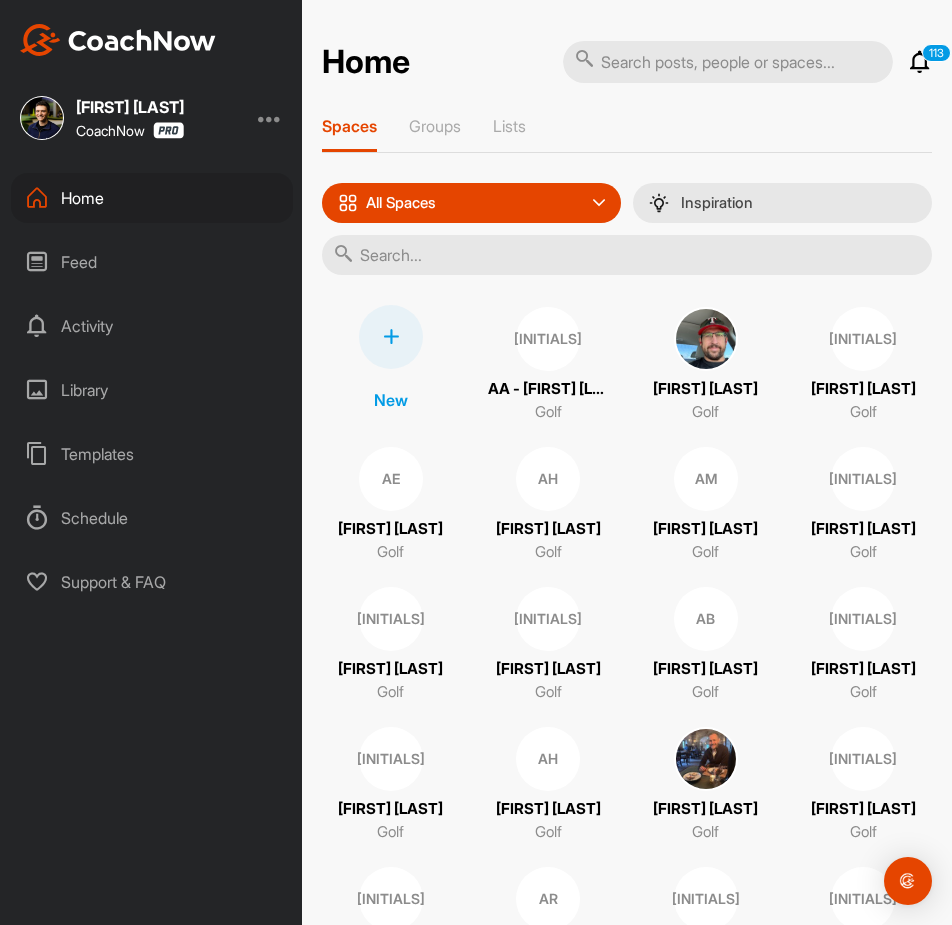 click at bounding box center [728, 62] 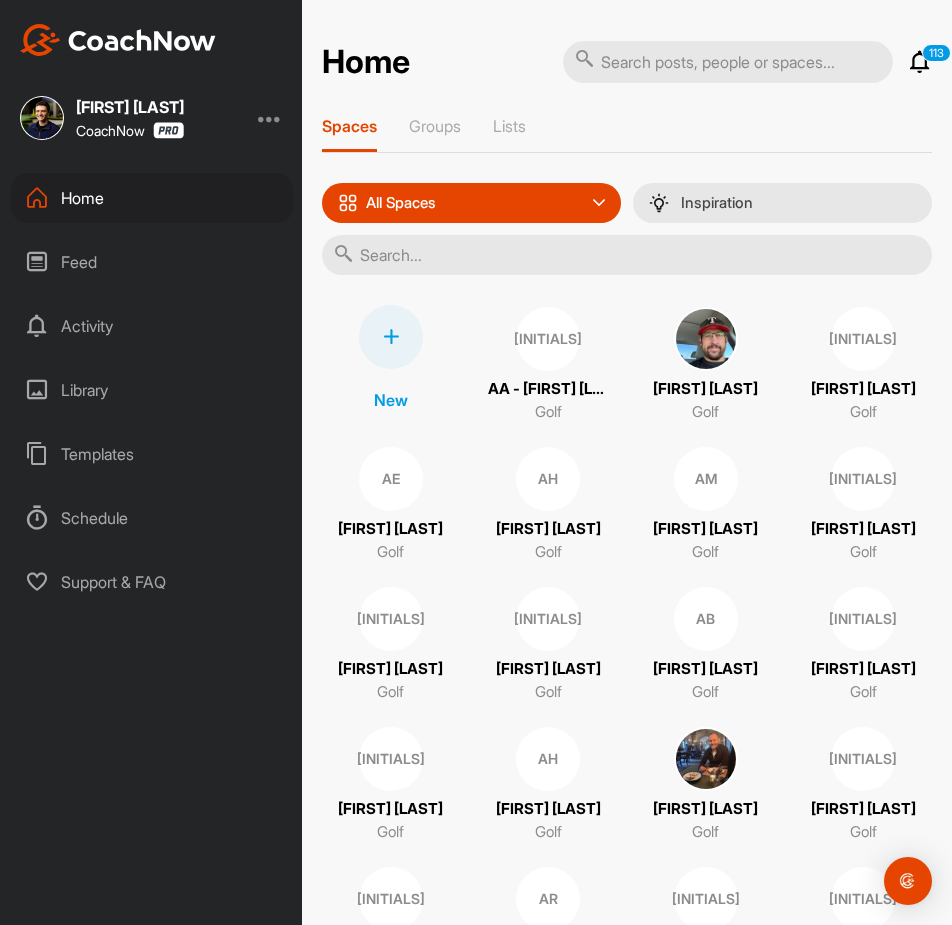 paste on "[FIRST] [LAST]" 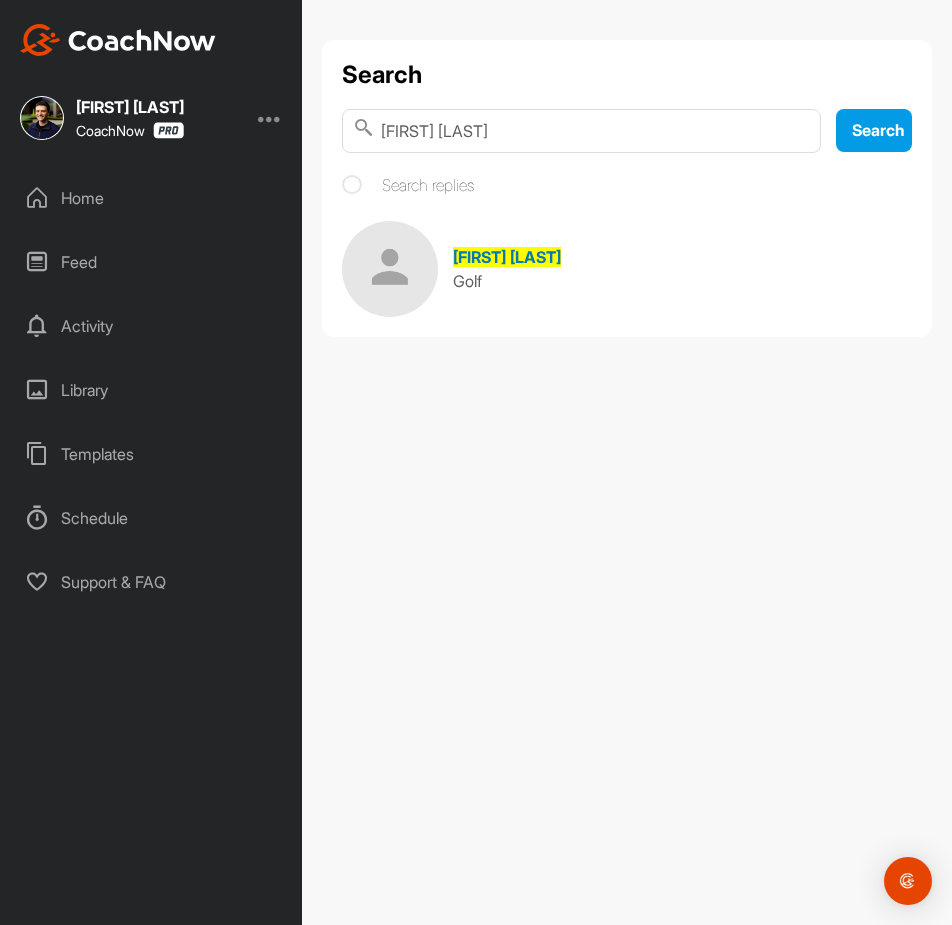 click on "[FIRST] [LAST]" at bounding box center [507, 257] 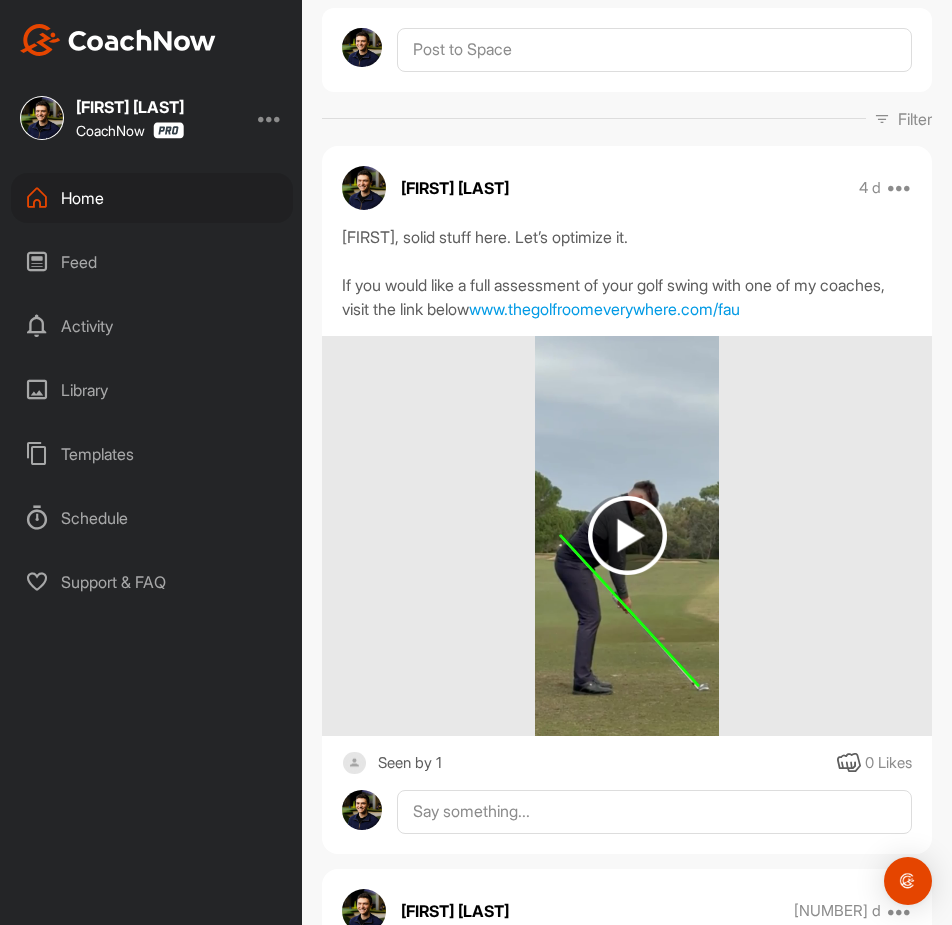 scroll, scrollTop: 100, scrollLeft: 0, axis: vertical 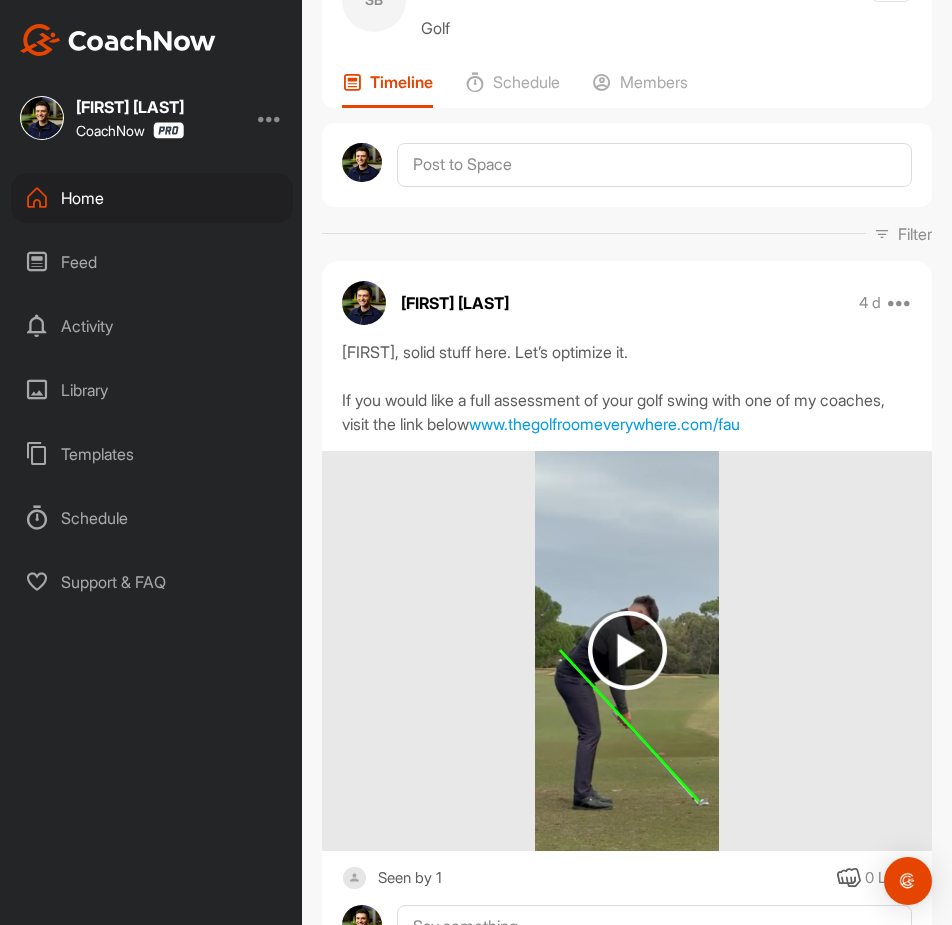 click at bounding box center (627, 650) 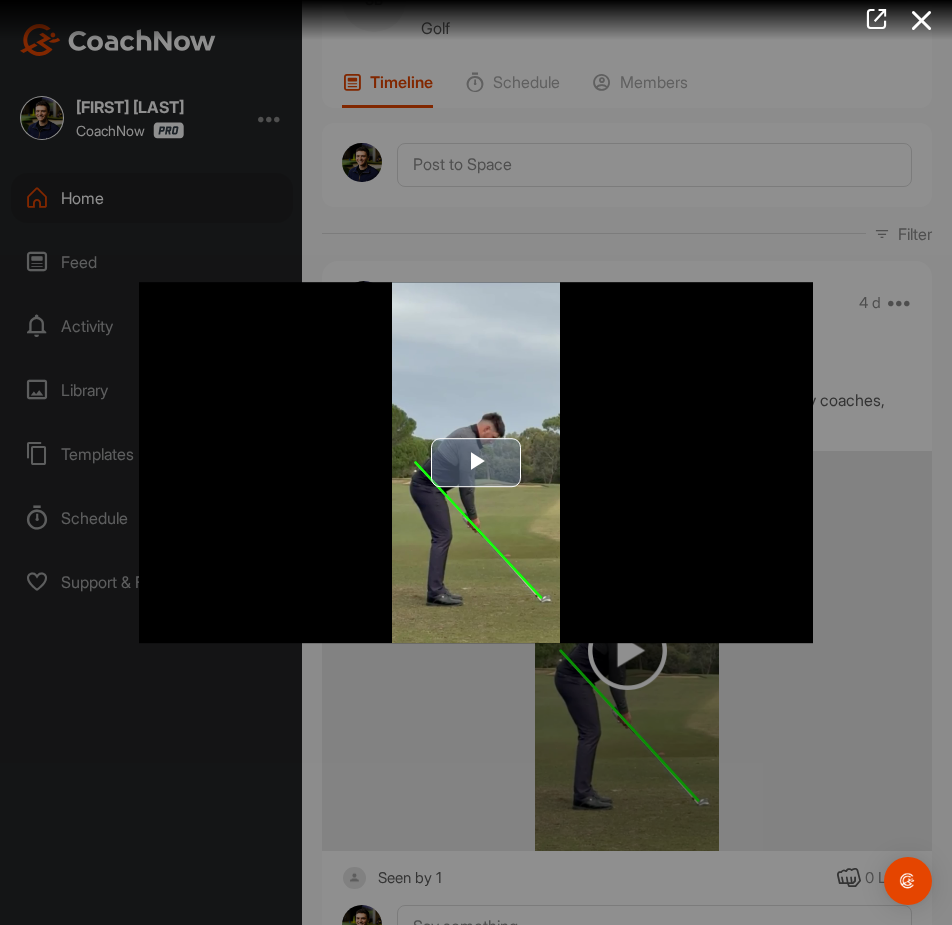 click at bounding box center [476, 463] 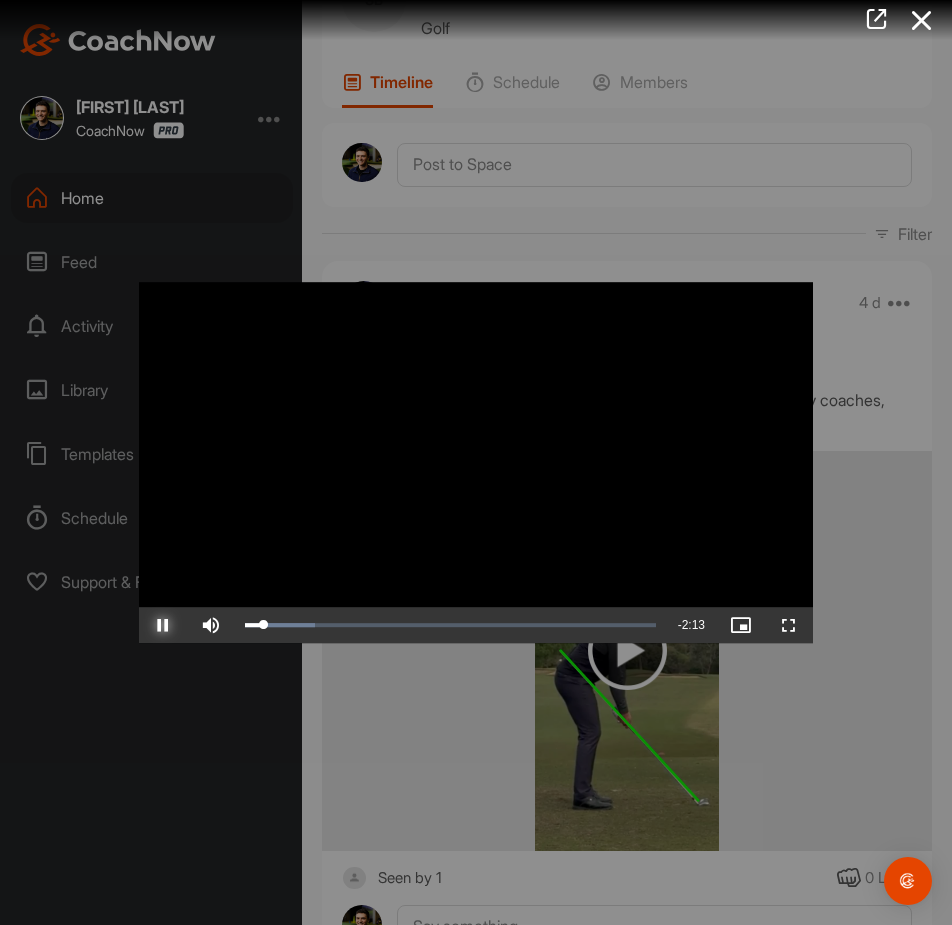 click at bounding box center [163, 625] 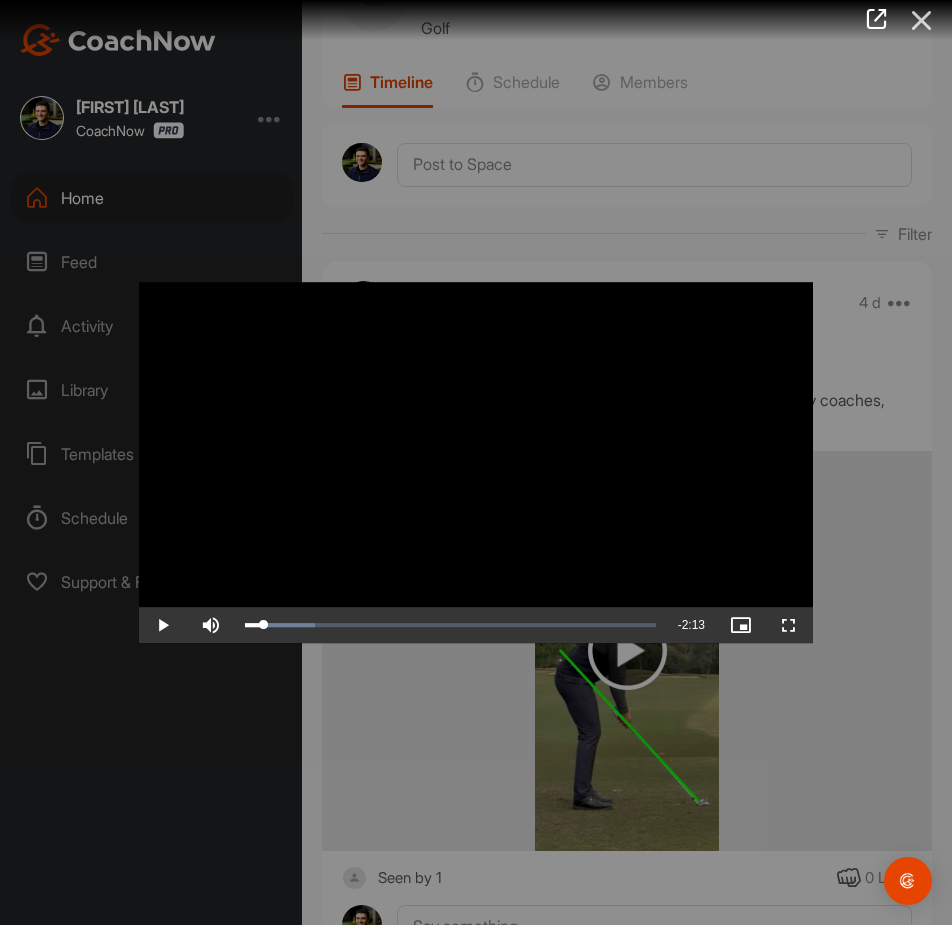 click at bounding box center (922, 20) 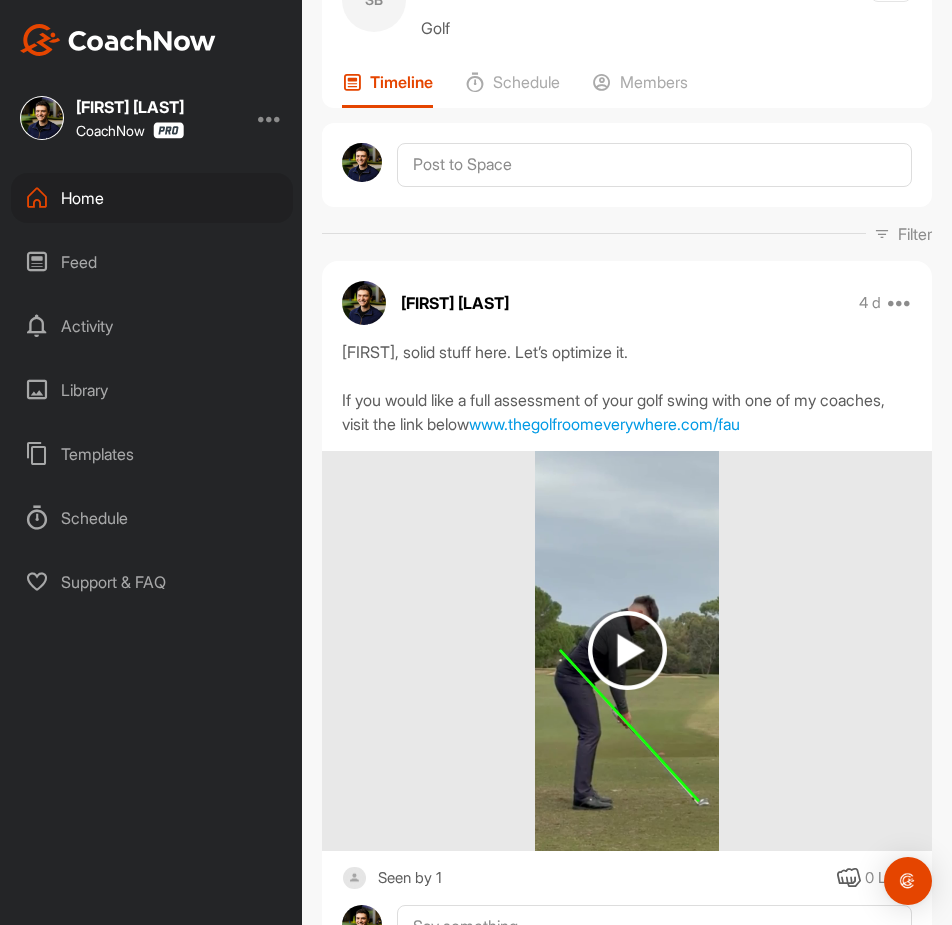 click on "Home" at bounding box center (152, 198) 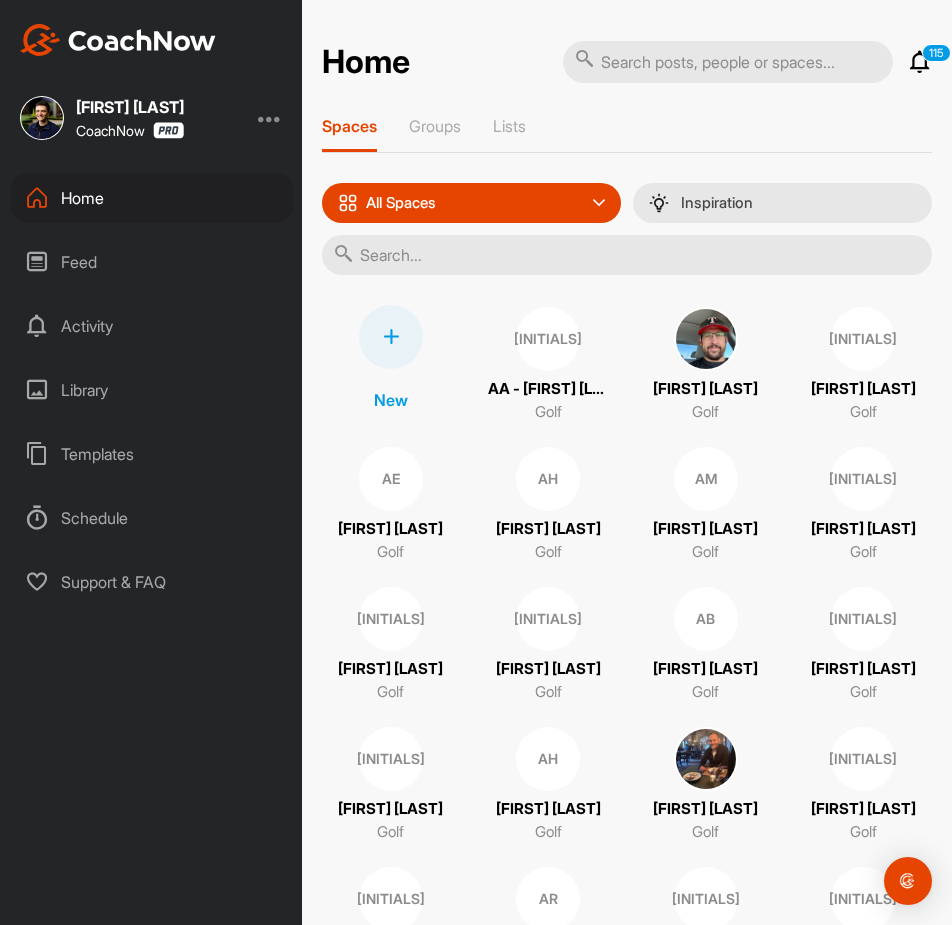 click at bounding box center [728, 62] 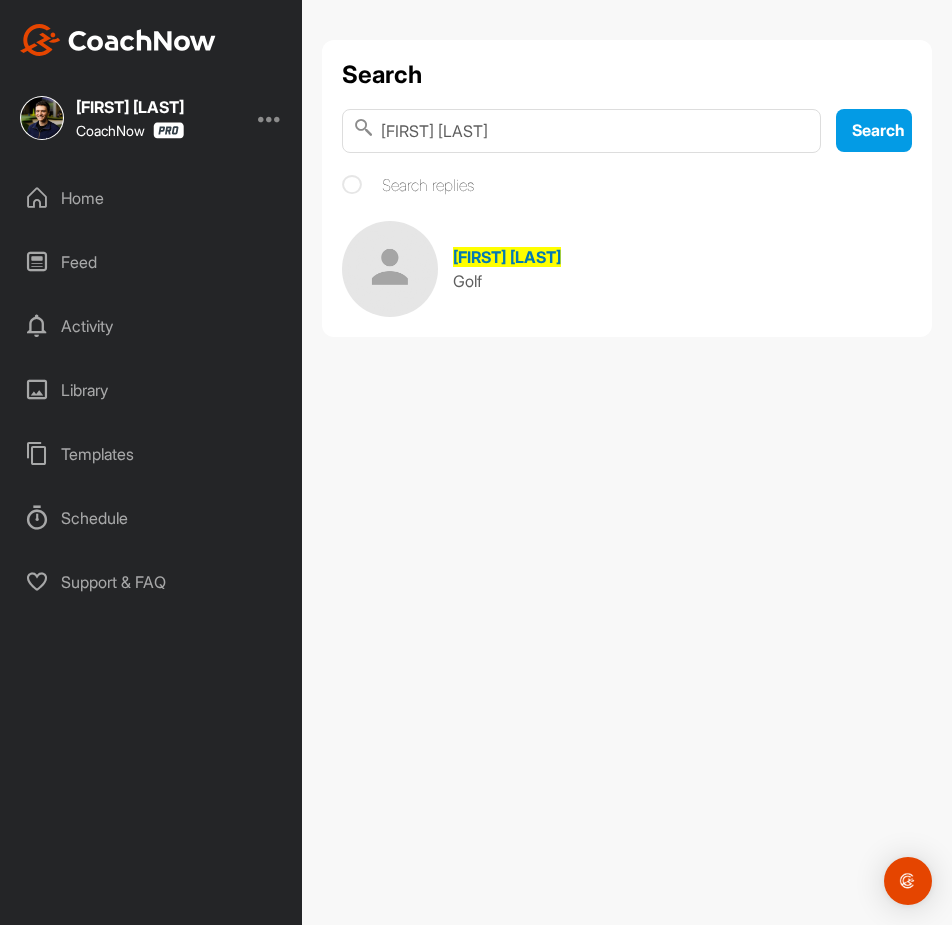 click on "[FIRST] [LAST]" at bounding box center [507, 257] 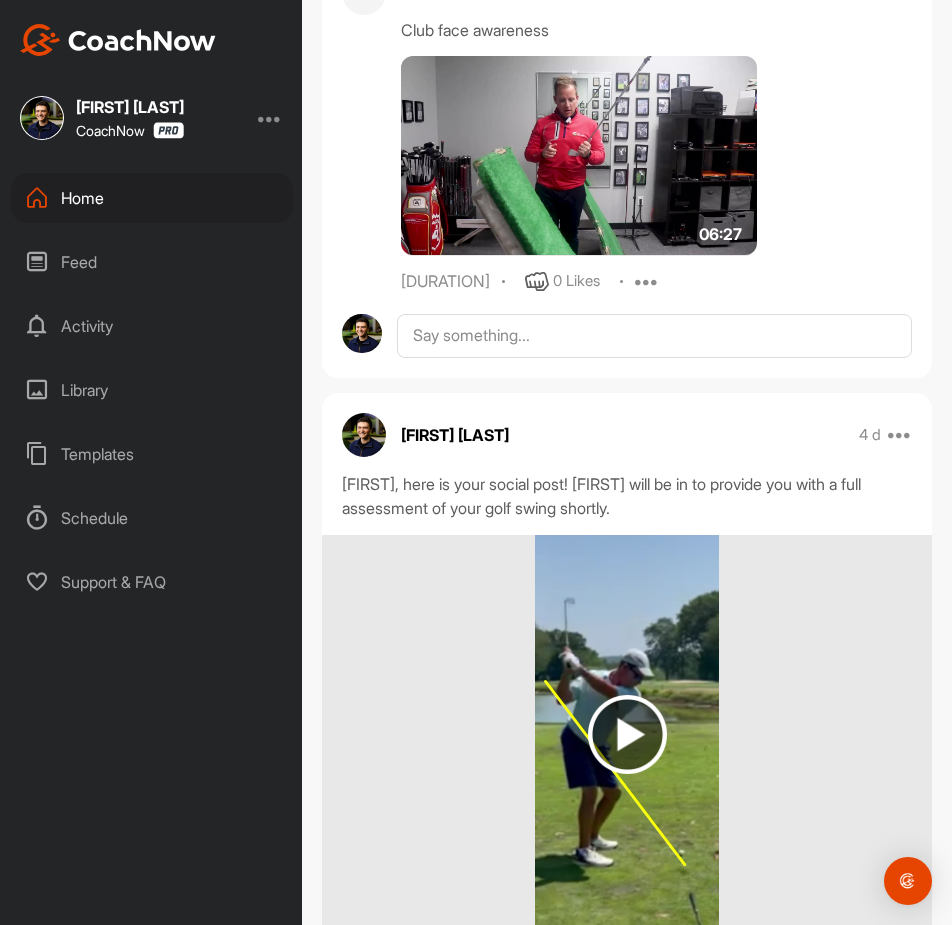 scroll, scrollTop: 1900, scrollLeft: 0, axis: vertical 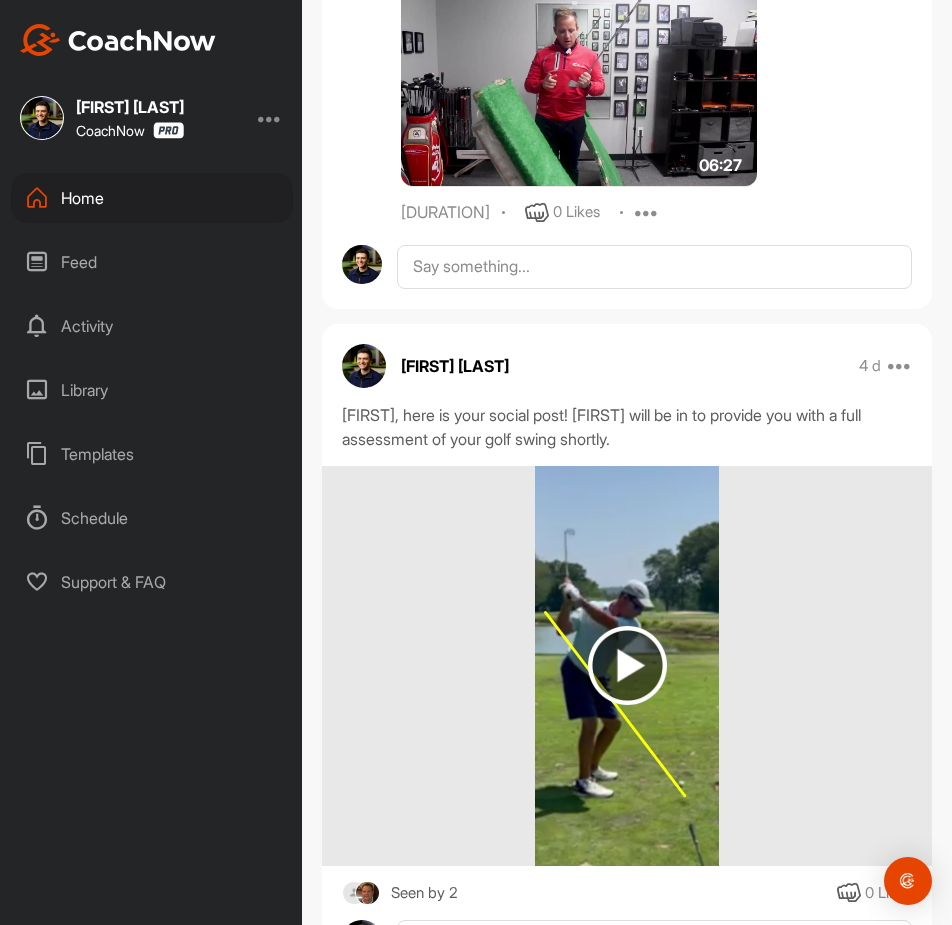 click at bounding box center (627, 665) 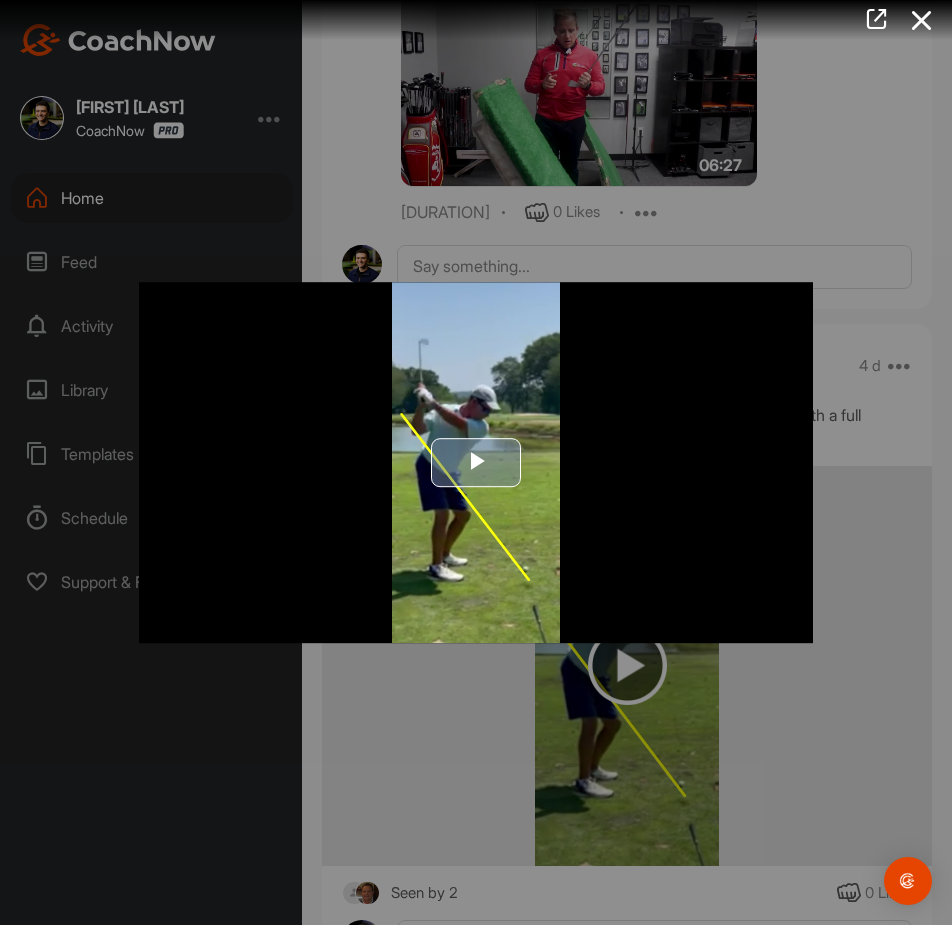 click at bounding box center (476, 463) 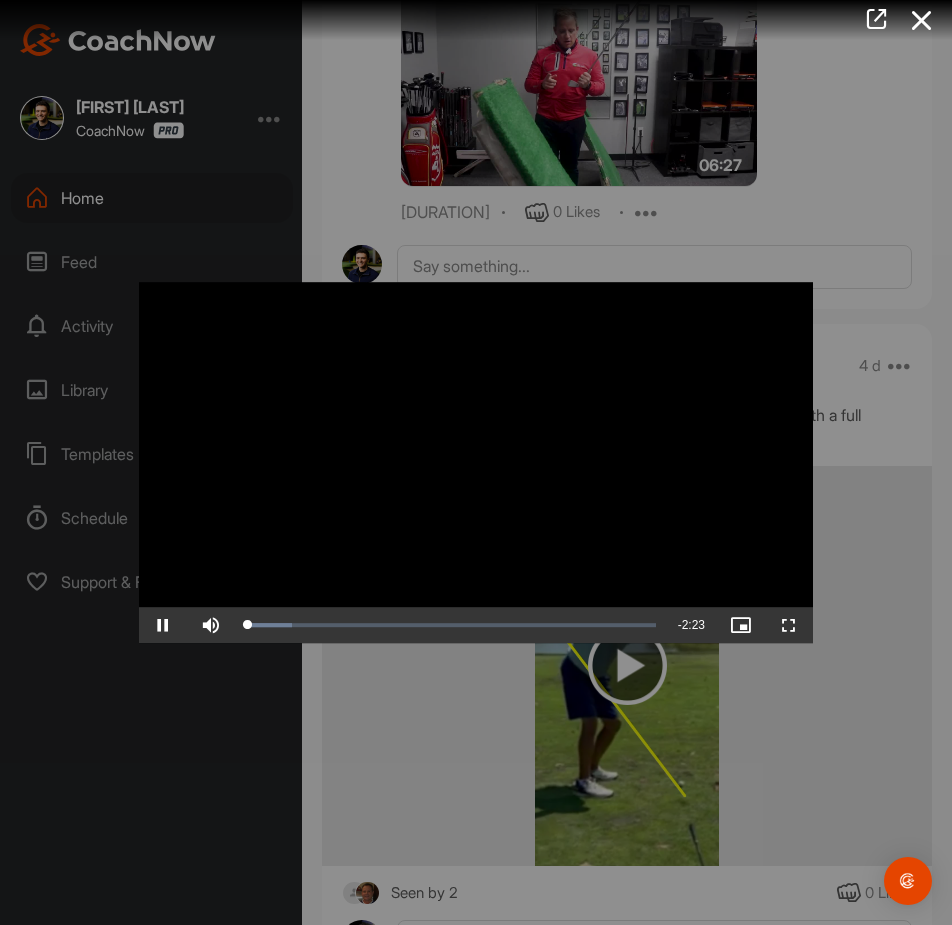 click at bounding box center [476, 463] 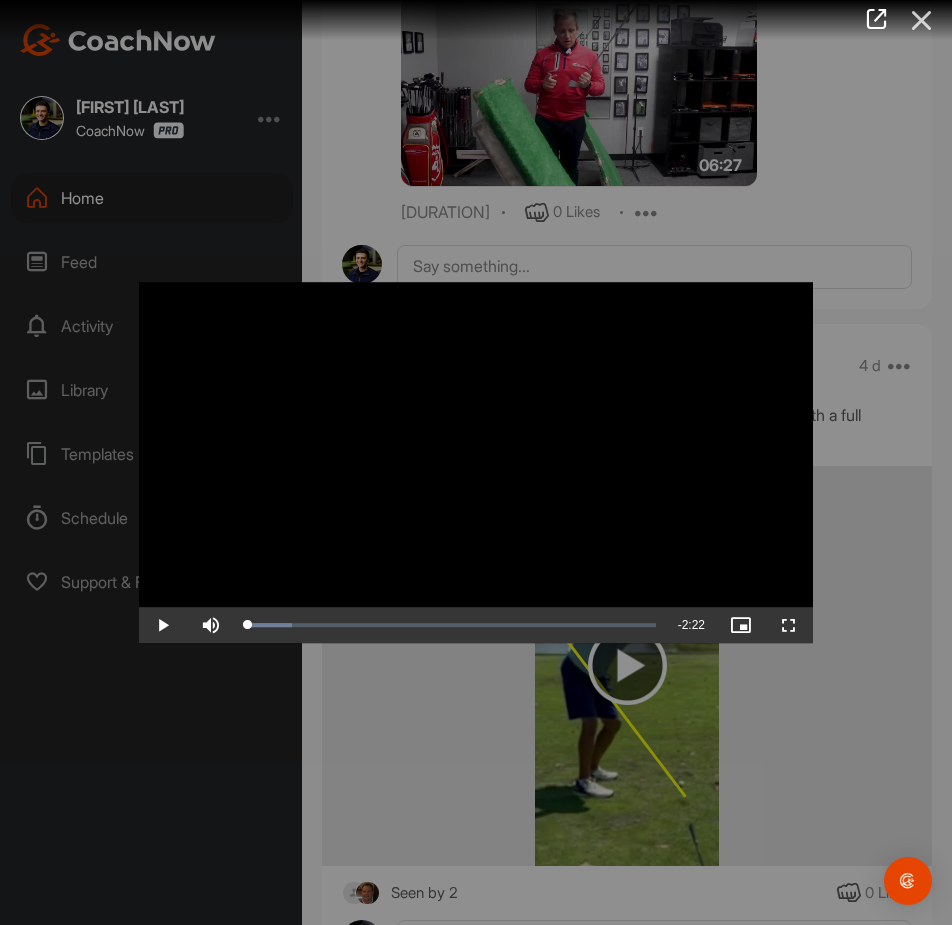 click at bounding box center [922, 20] 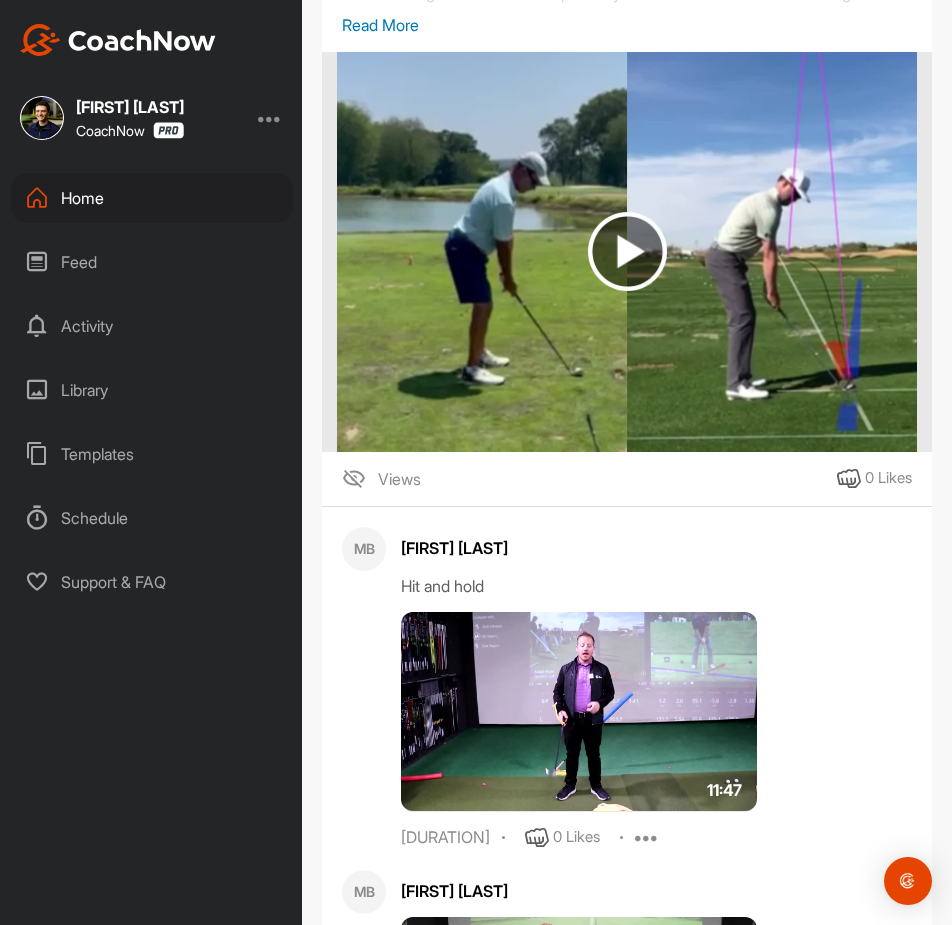 scroll, scrollTop: 400, scrollLeft: 0, axis: vertical 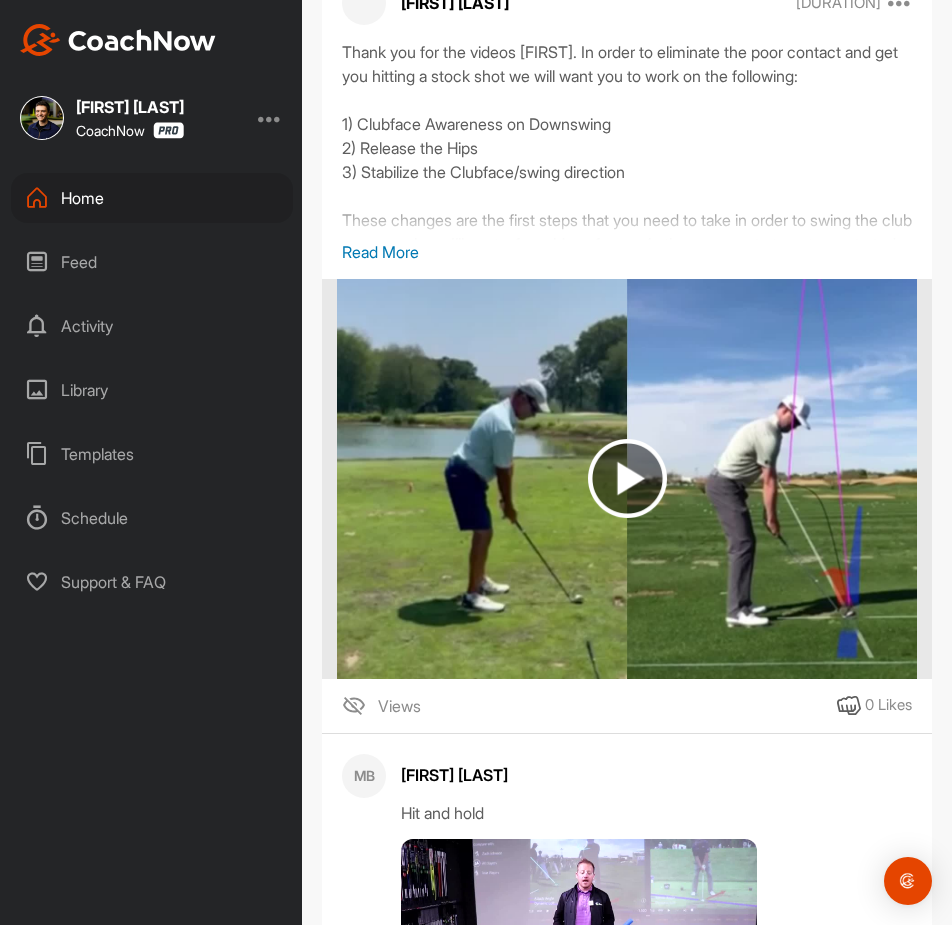 click at bounding box center (627, 478) 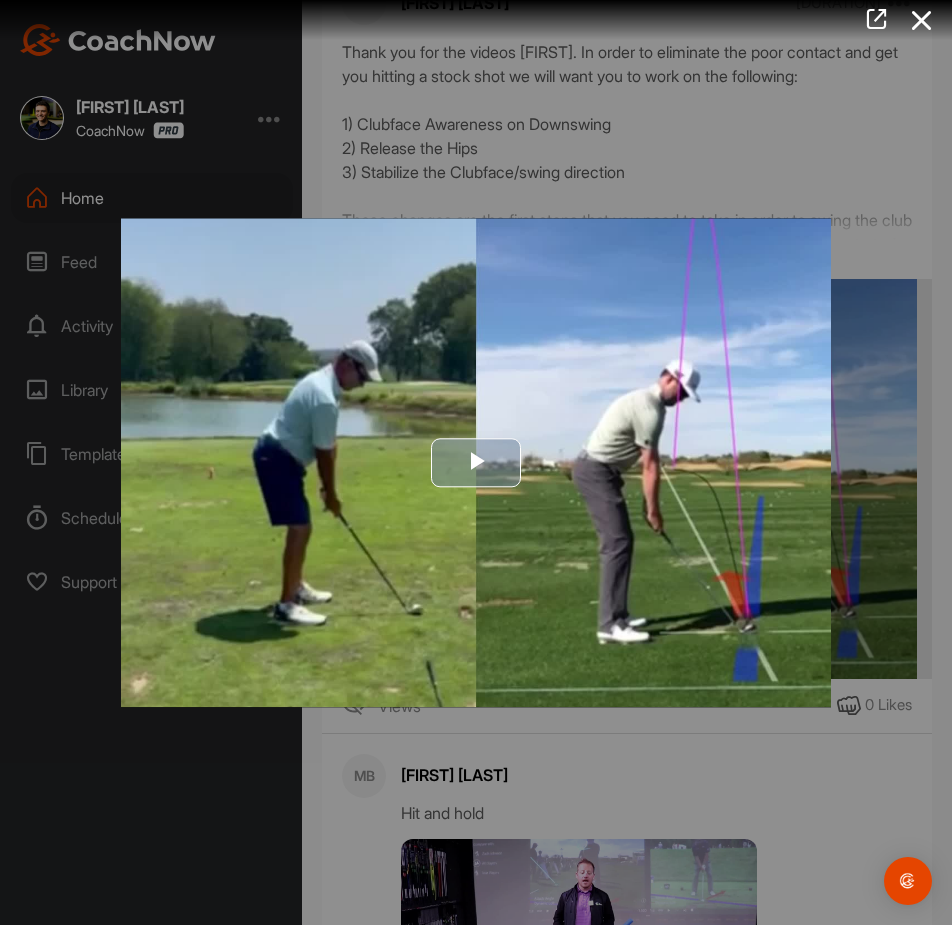 click at bounding box center [476, 462] 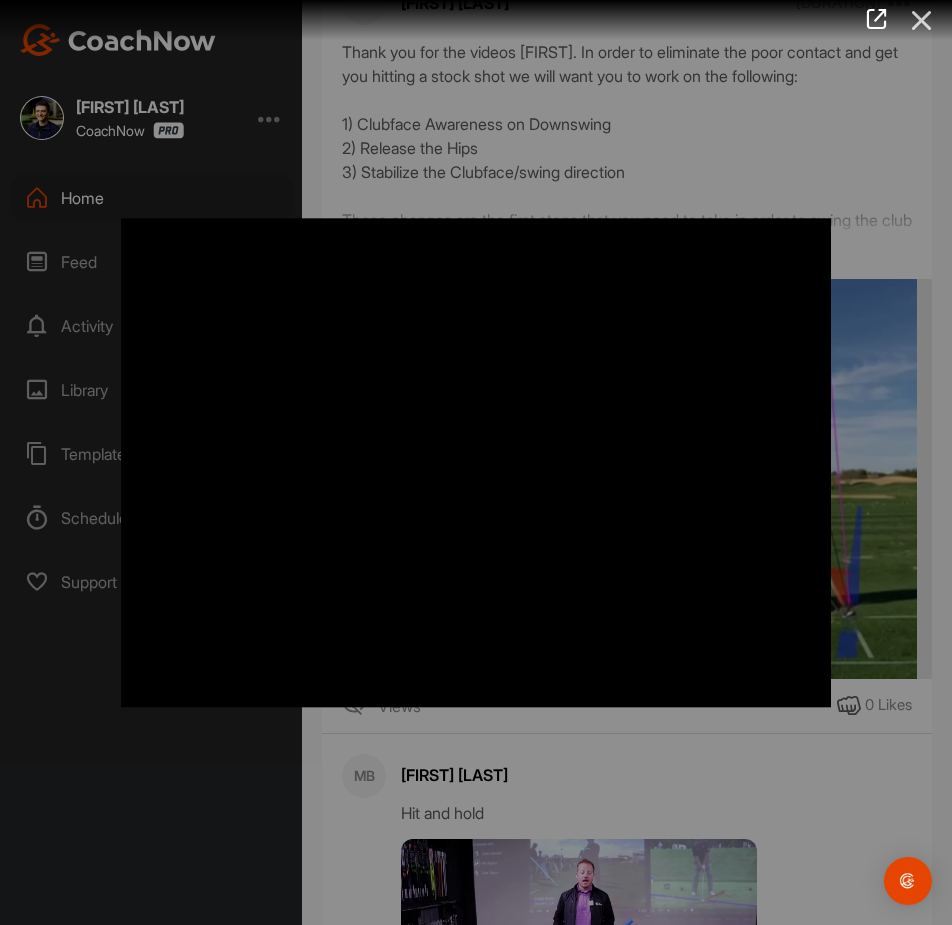 click at bounding box center [922, 20] 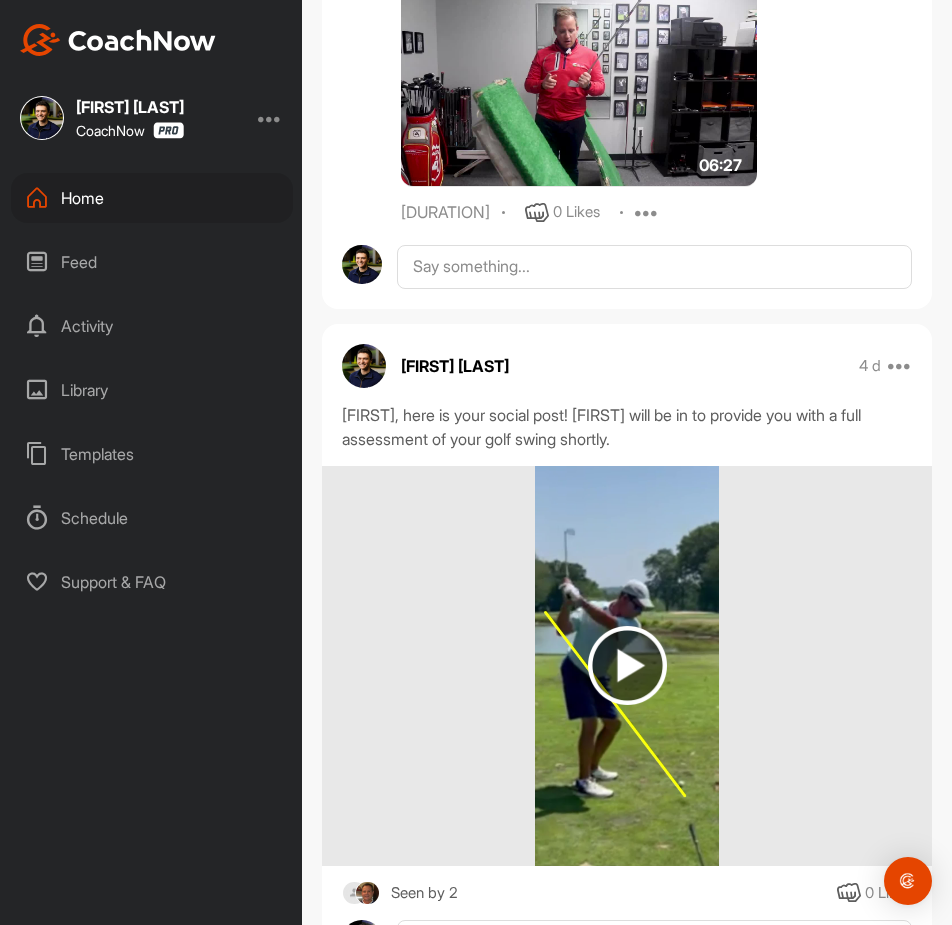 scroll, scrollTop: 2100, scrollLeft: 0, axis: vertical 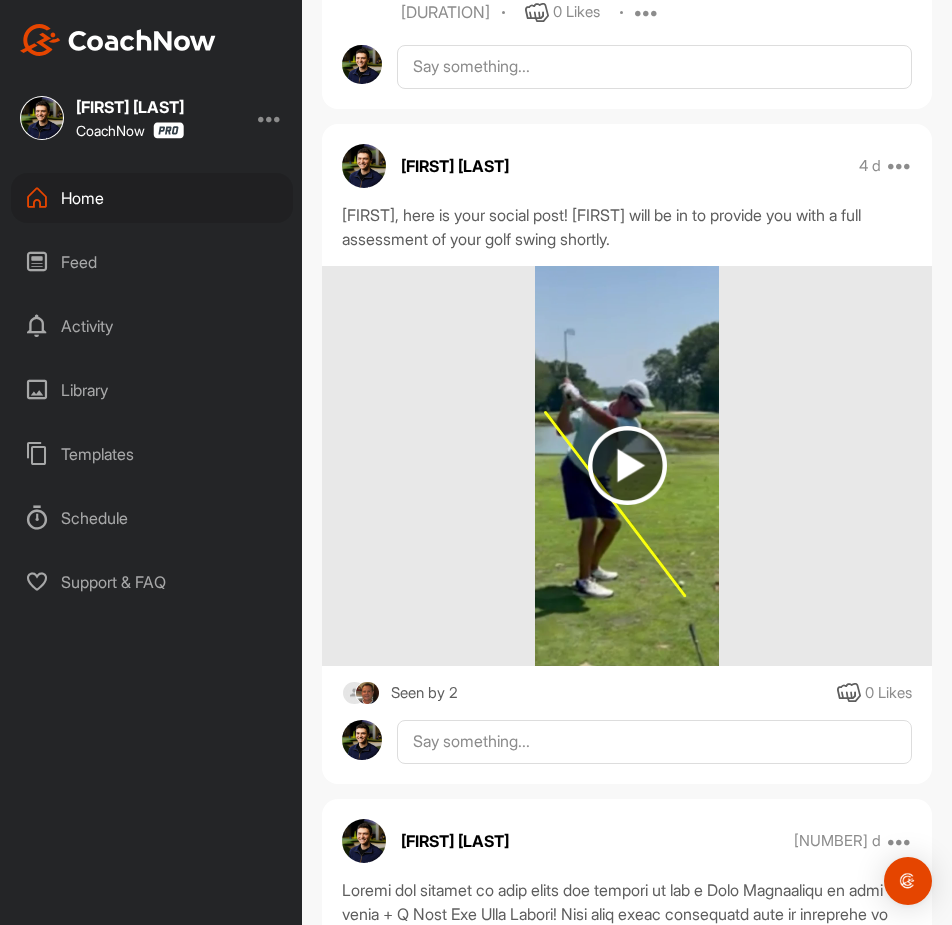 click at bounding box center [627, 466] 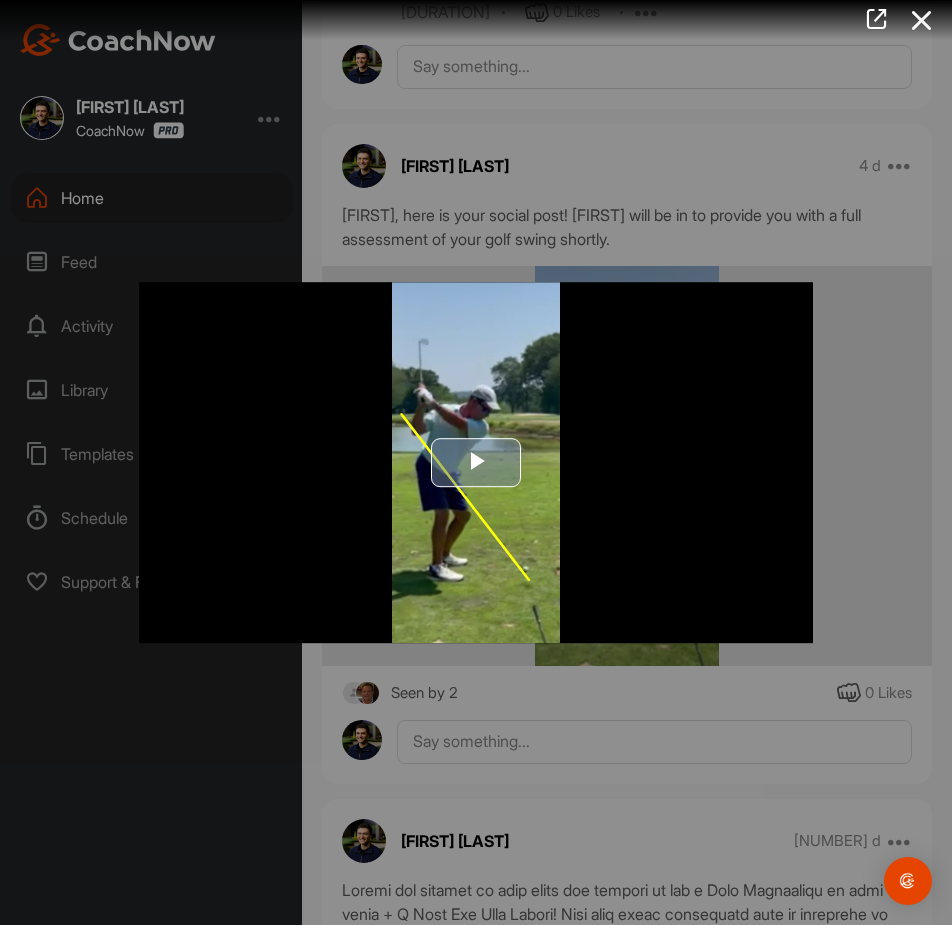 click at bounding box center (476, 463) 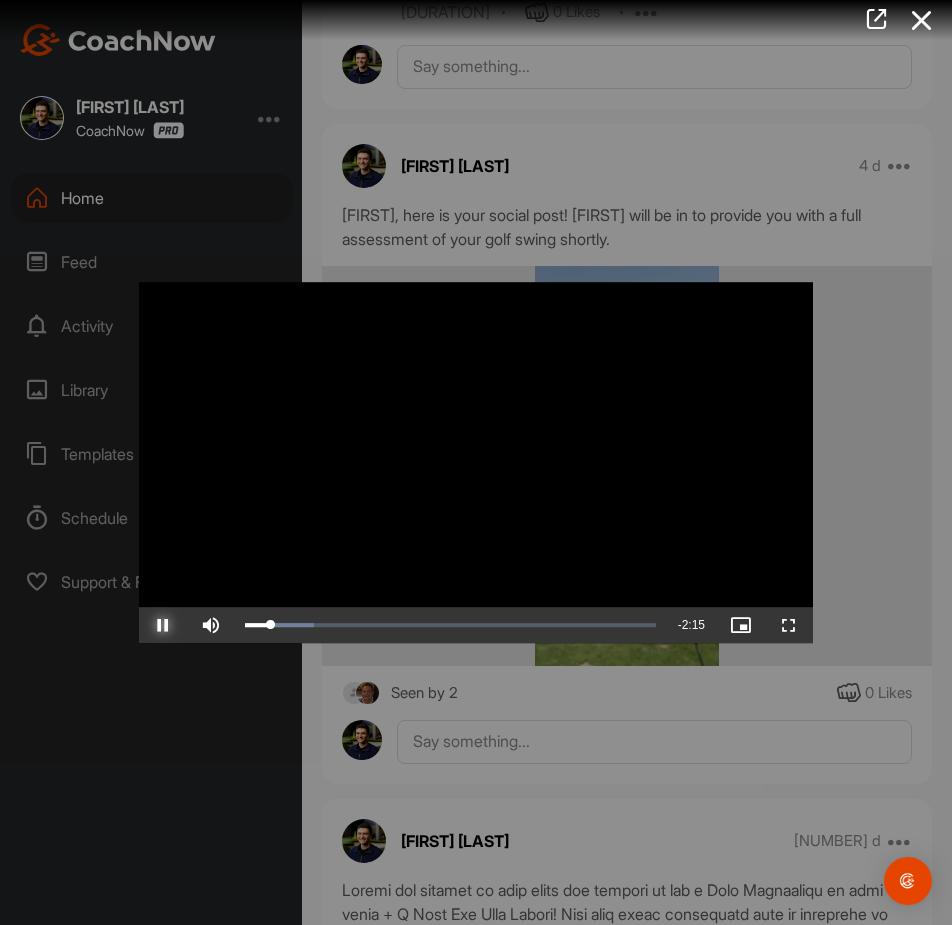 click at bounding box center [163, 625] 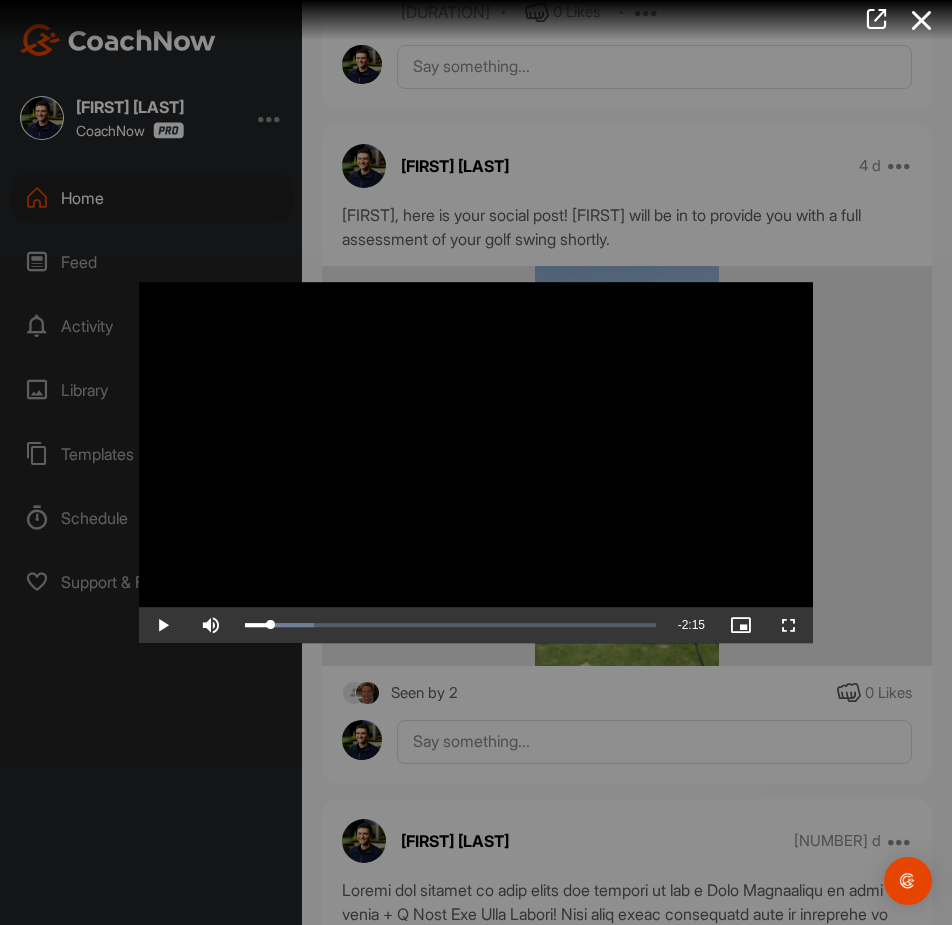 click at bounding box center [922, 20] 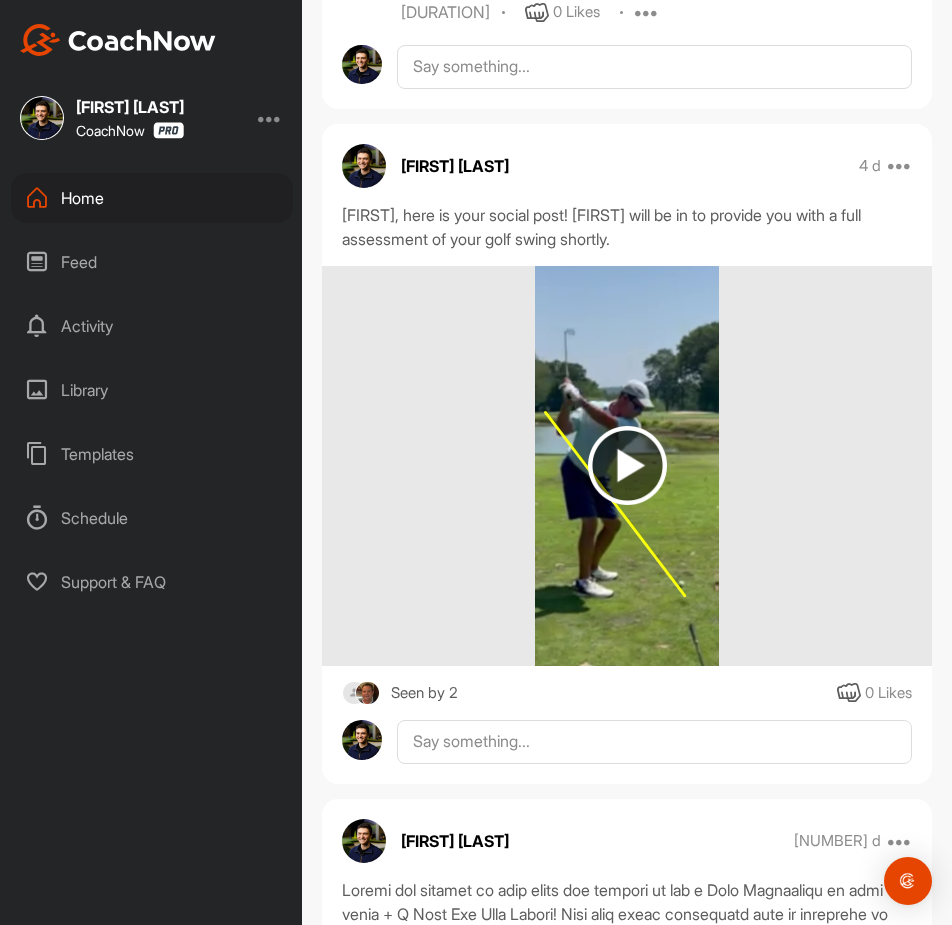 click on "Home" at bounding box center [152, 198] 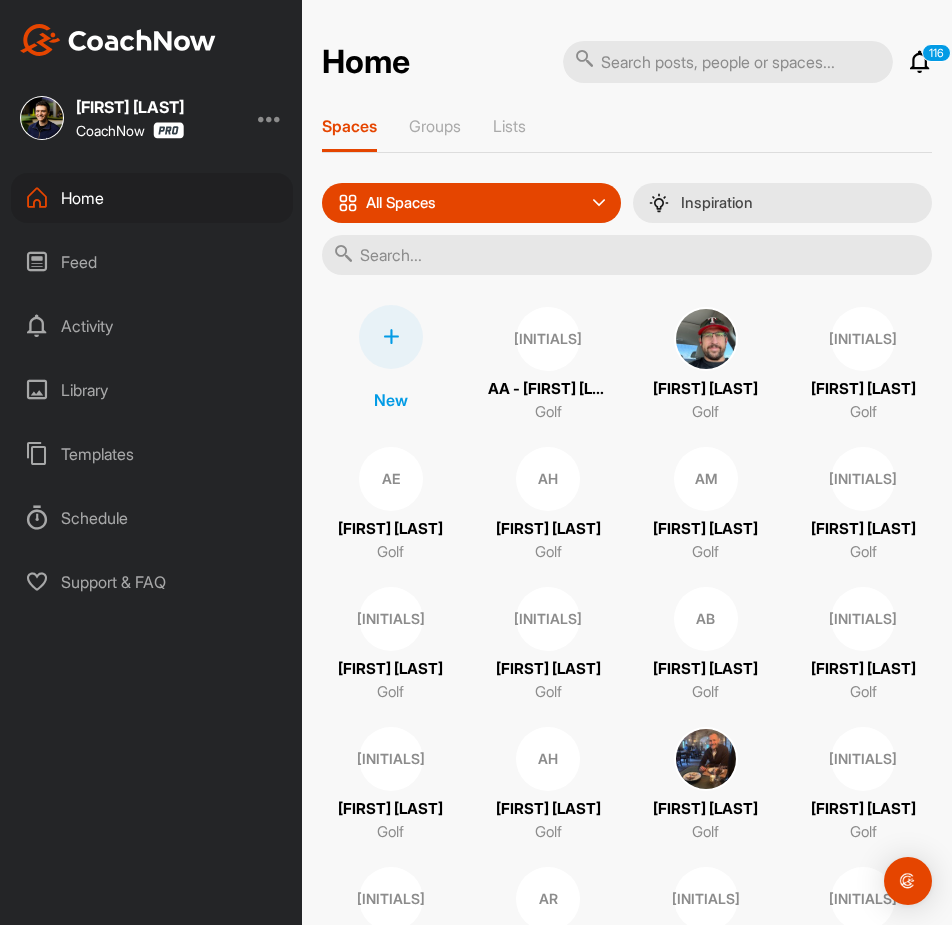click at bounding box center [728, 62] 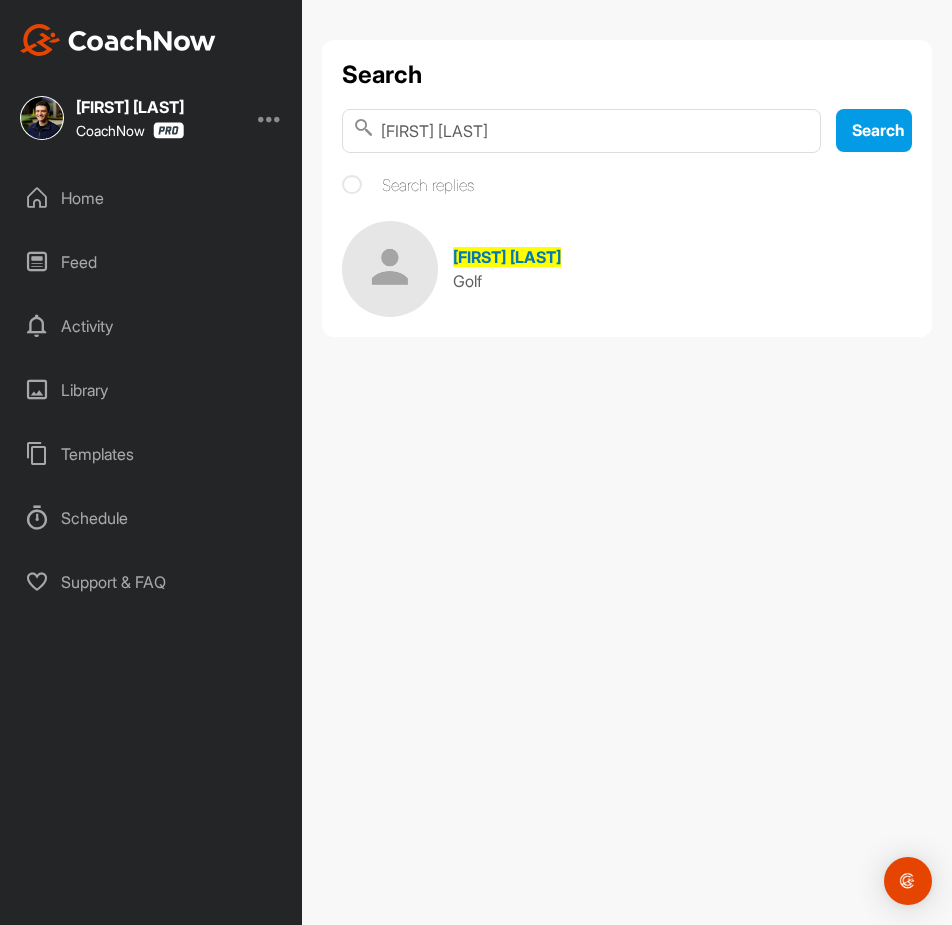 click on "[FIRST] [LAST]" at bounding box center (507, 257) 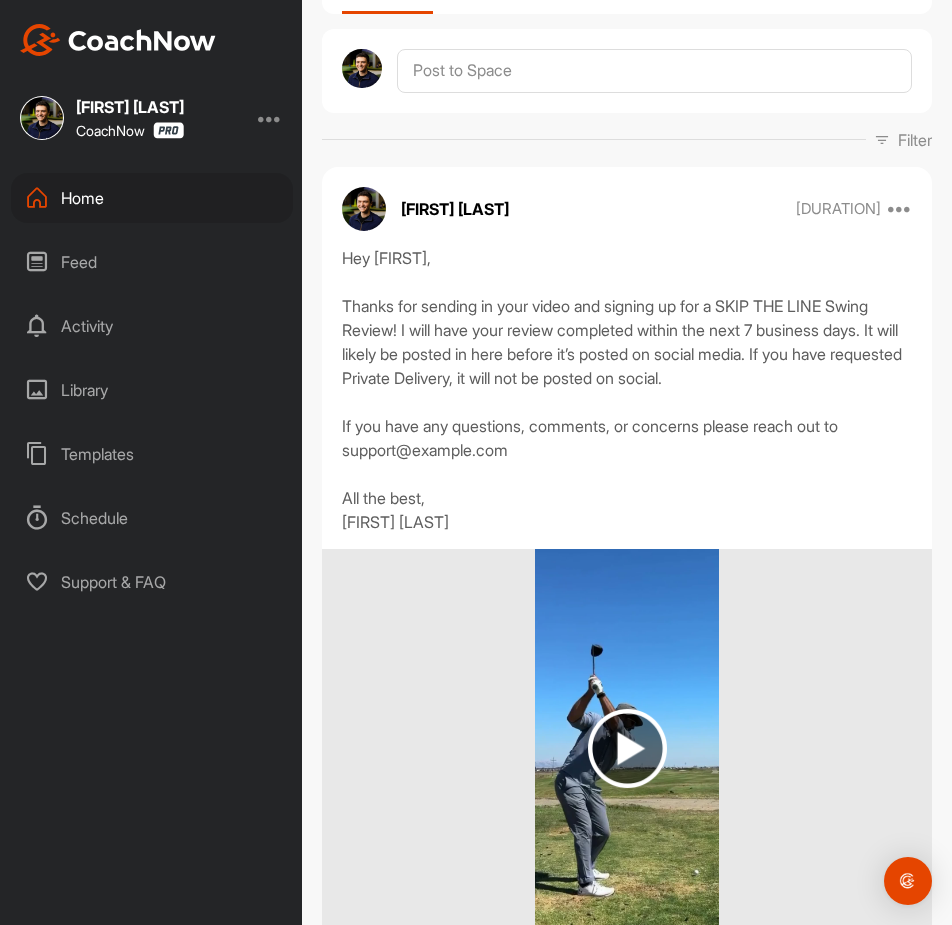 scroll, scrollTop: 300, scrollLeft: 0, axis: vertical 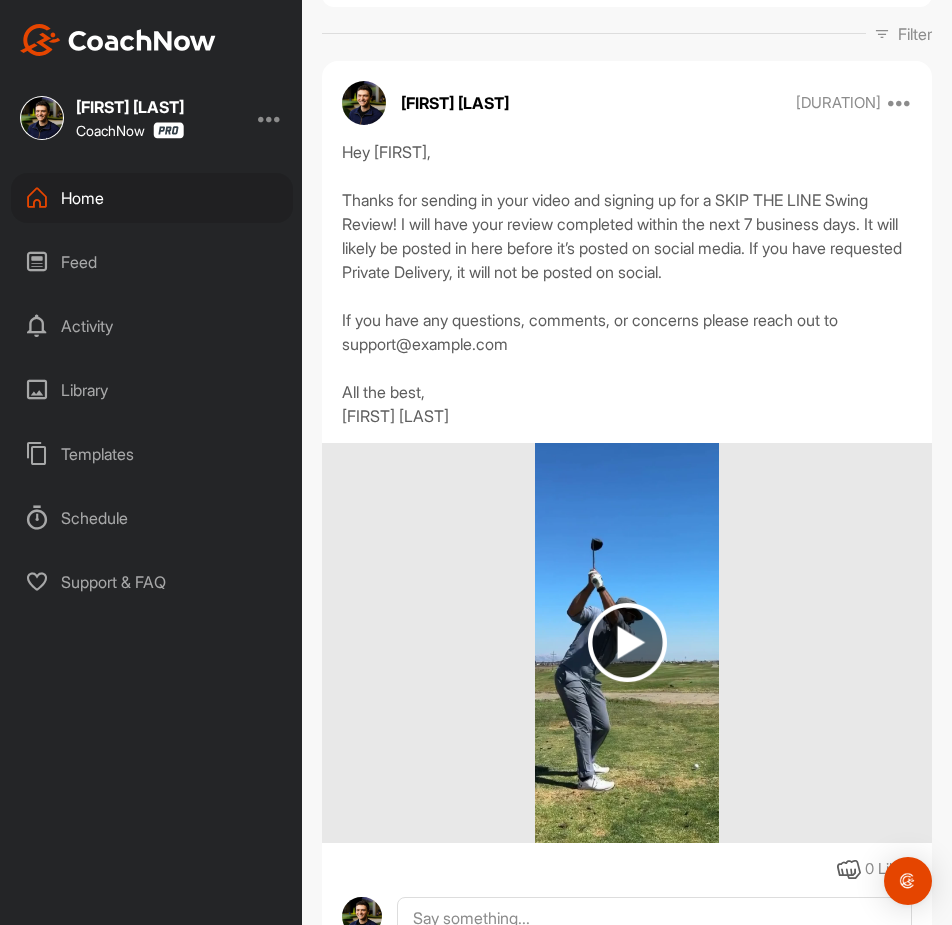 click at bounding box center [627, 642] 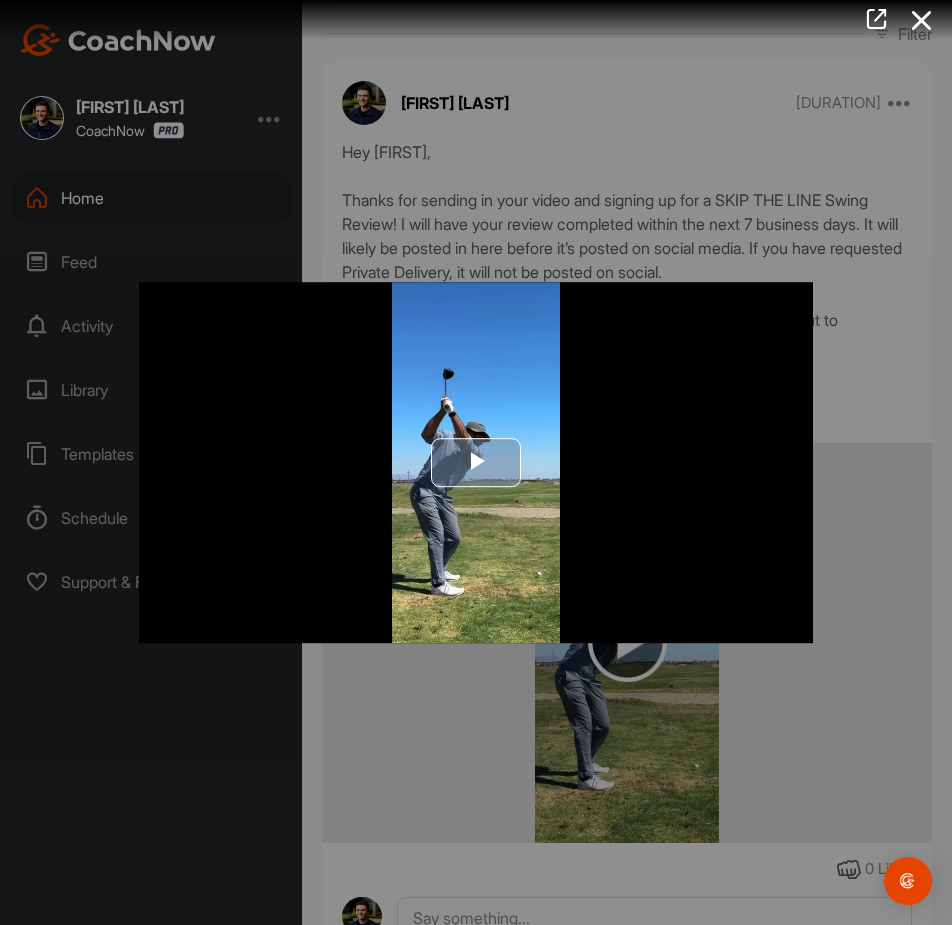 click at bounding box center (476, 463) 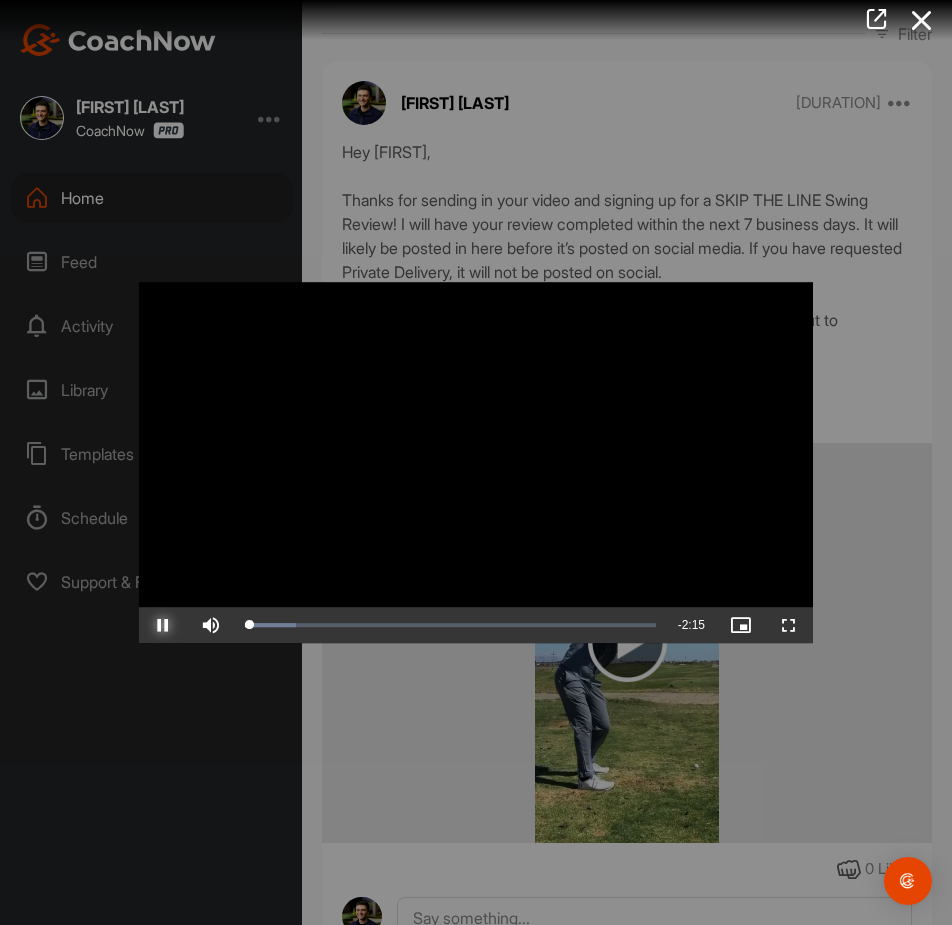 click at bounding box center (163, 625) 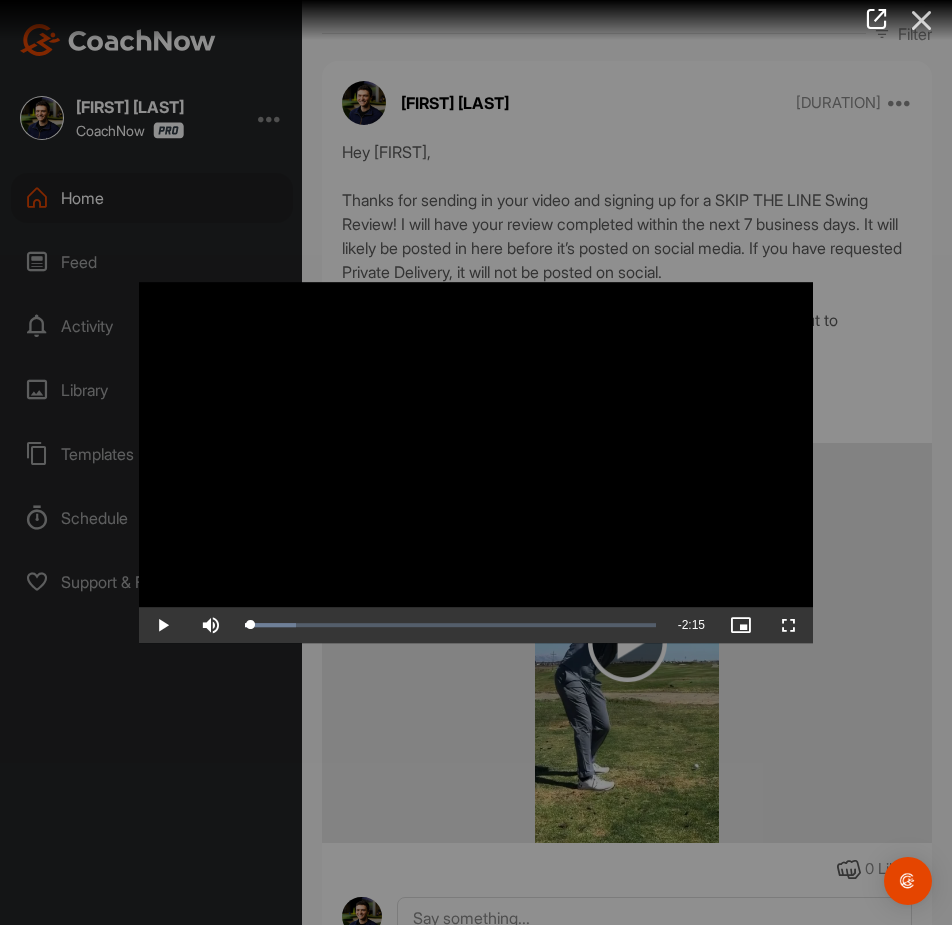 click at bounding box center (922, 20) 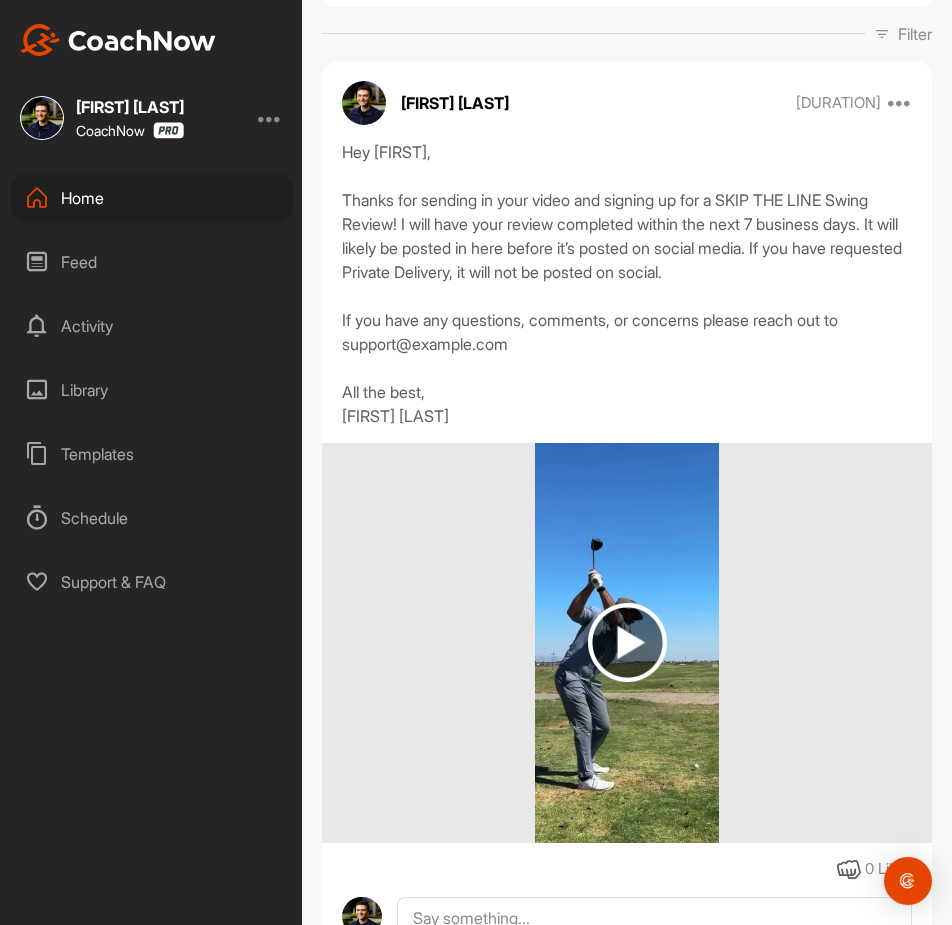 click on "Home" at bounding box center (152, 198) 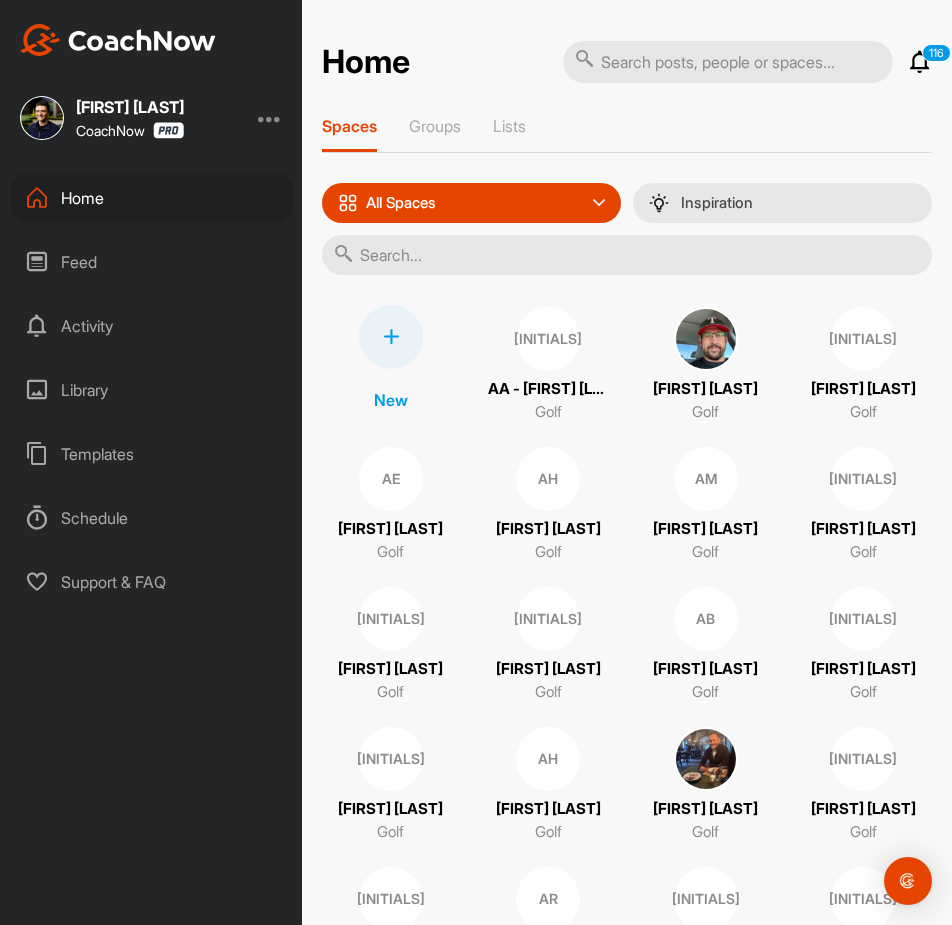 click at bounding box center (728, 62) 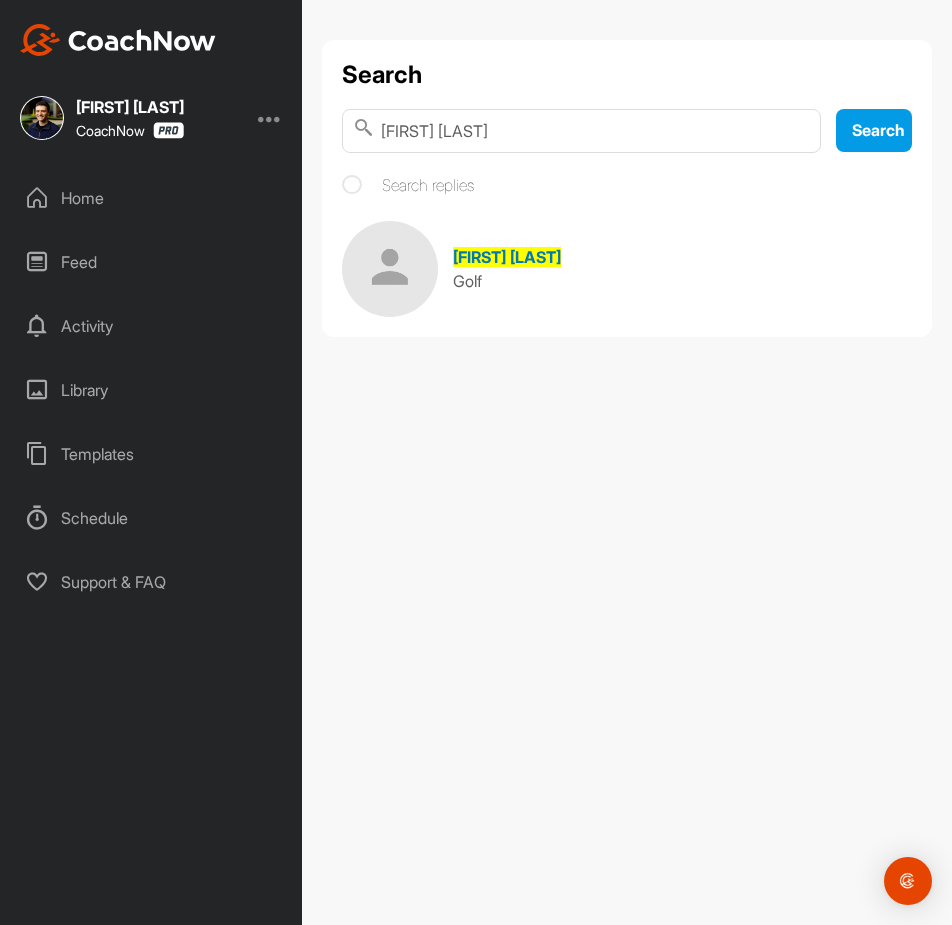 click on "[FIRST] [LAST]" at bounding box center [507, 257] 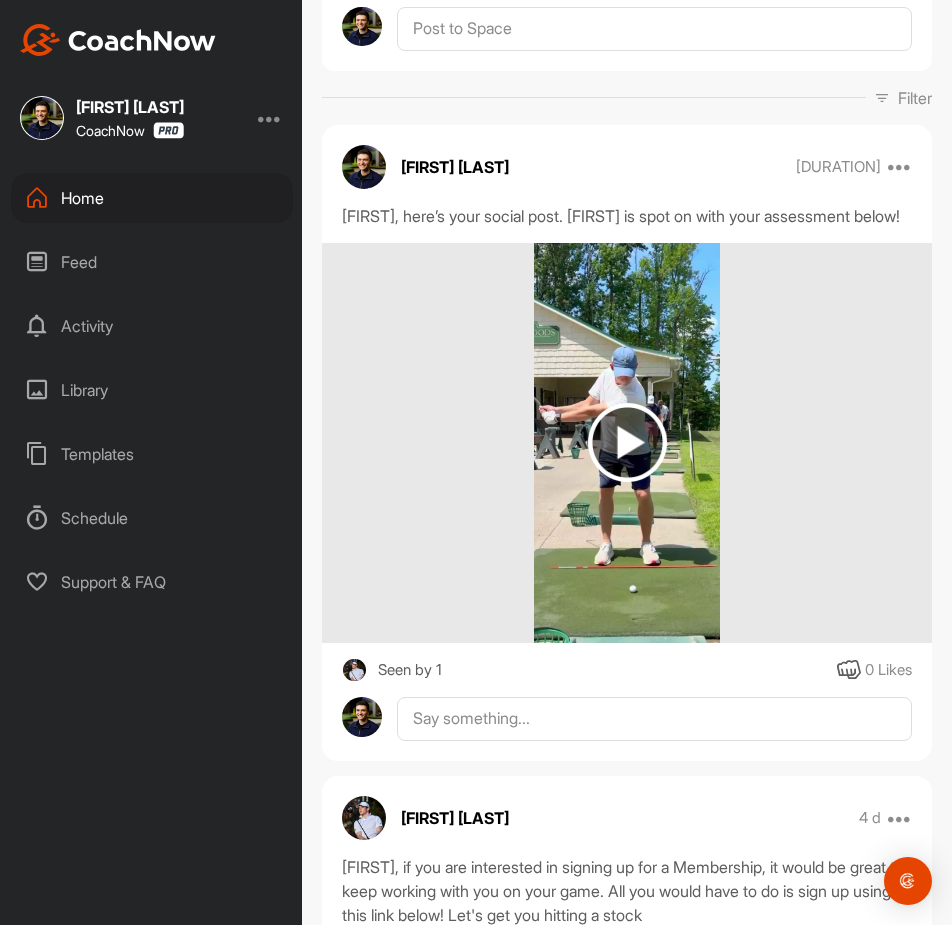 scroll, scrollTop: 300, scrollLeft: 0, axis: vertical 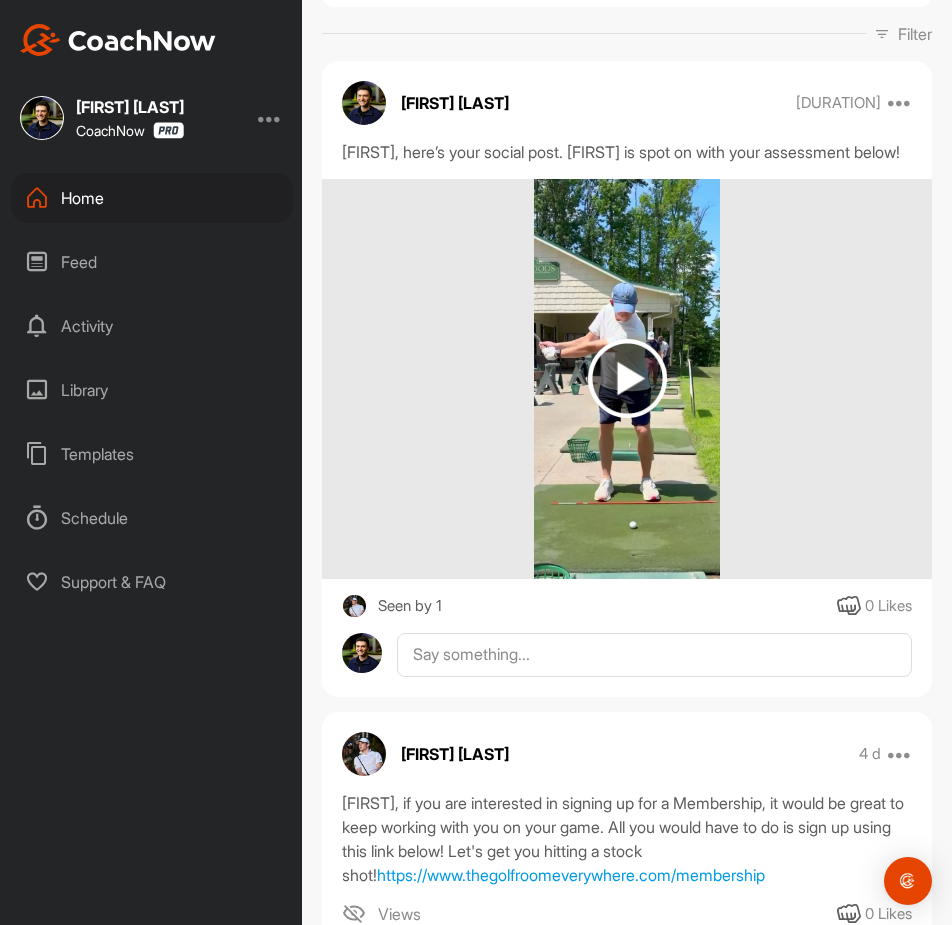 click at bounding box center (627, 378) 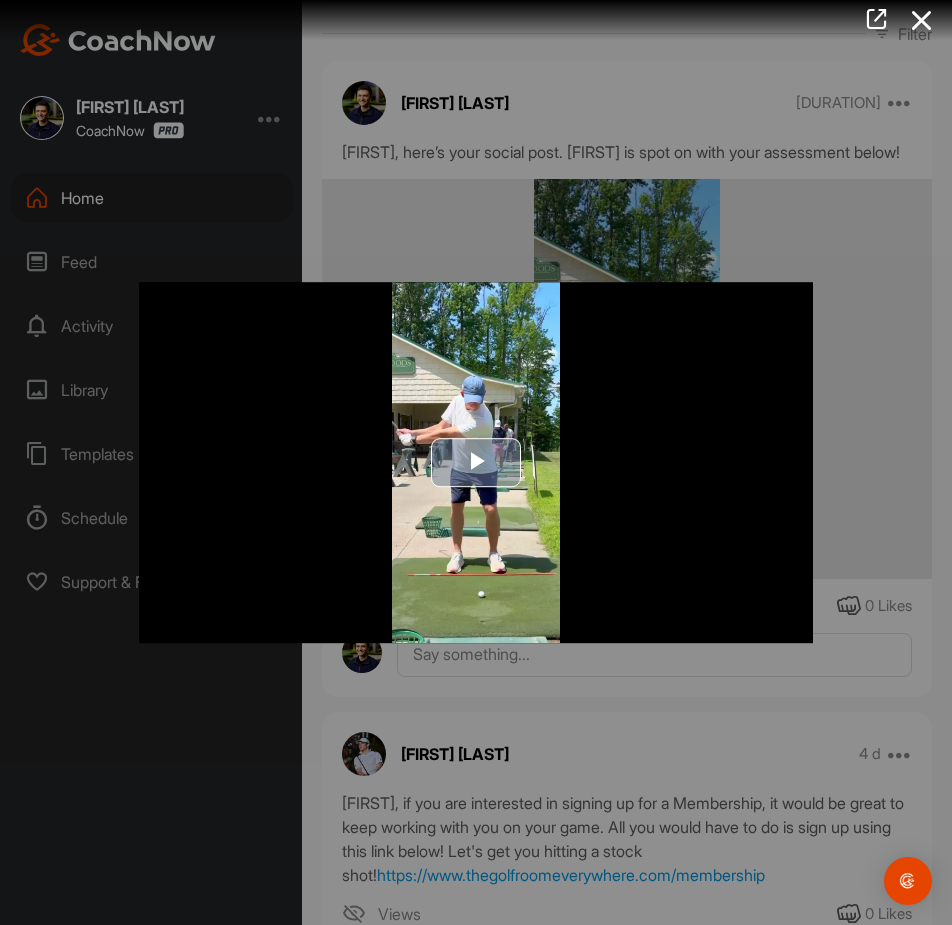 click at bounding box center [476, 463] 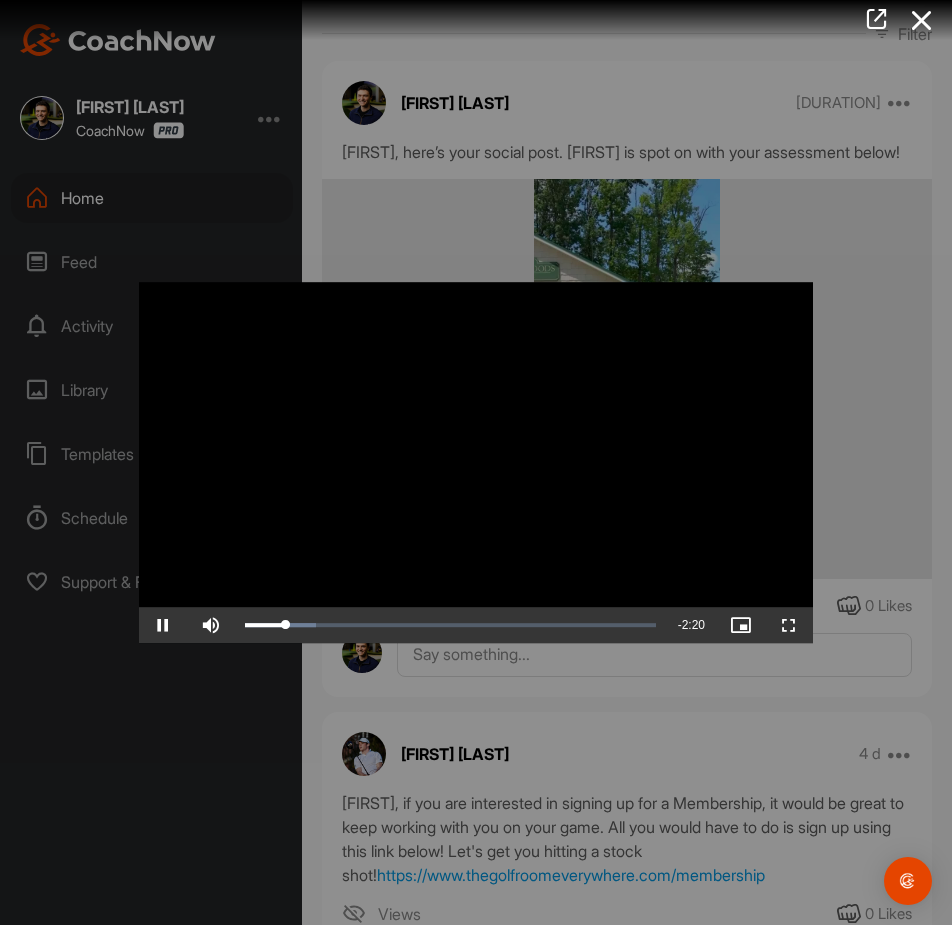 click at bounding box center (476, 463) 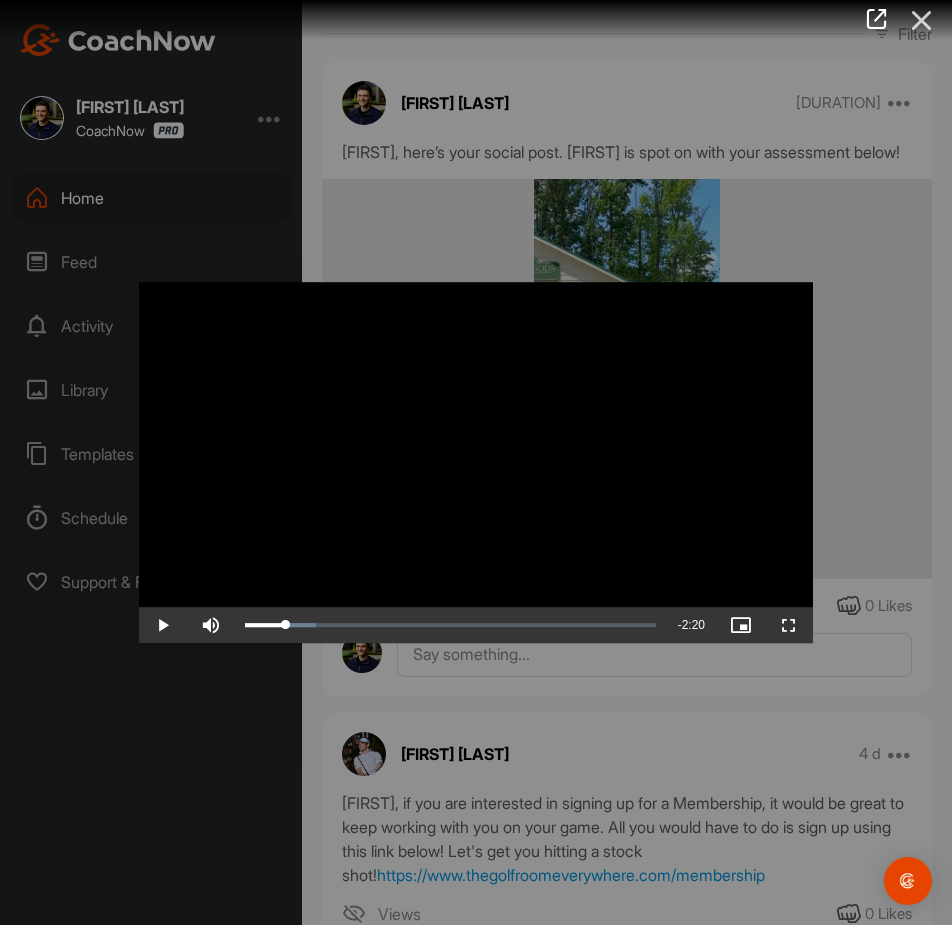 click at bounding box center (922, 20) 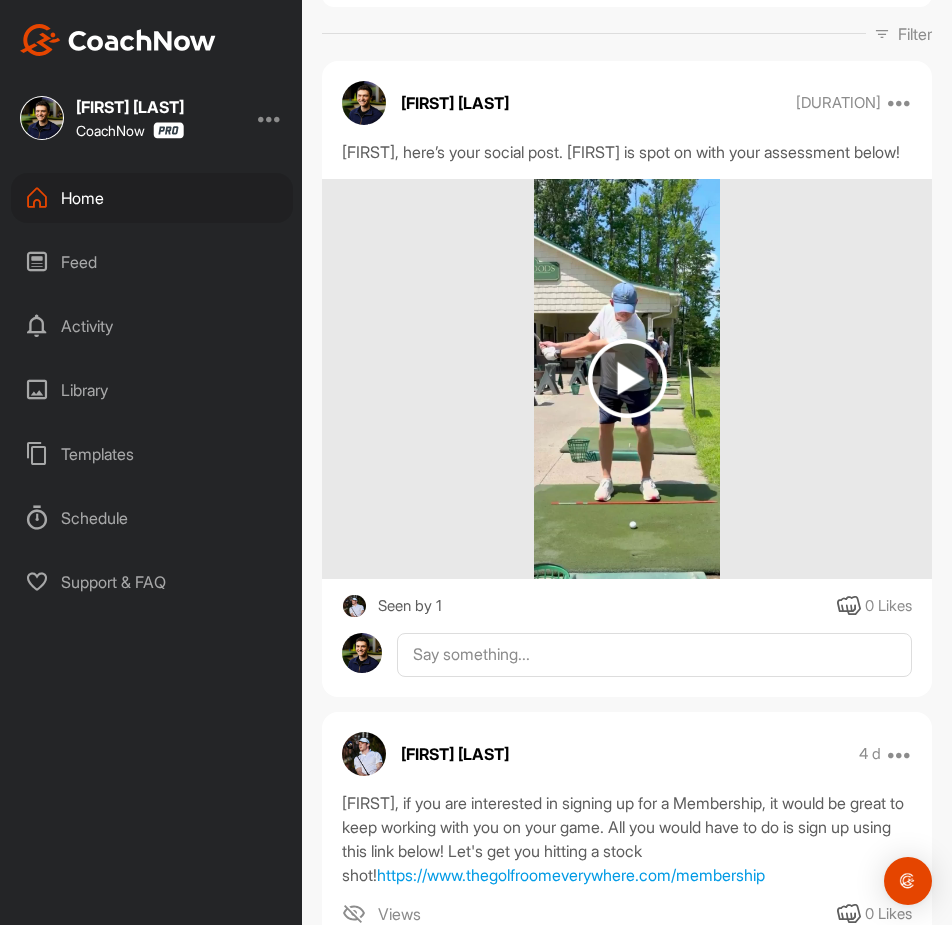 click on "Home" at bounding box center [152, 198] 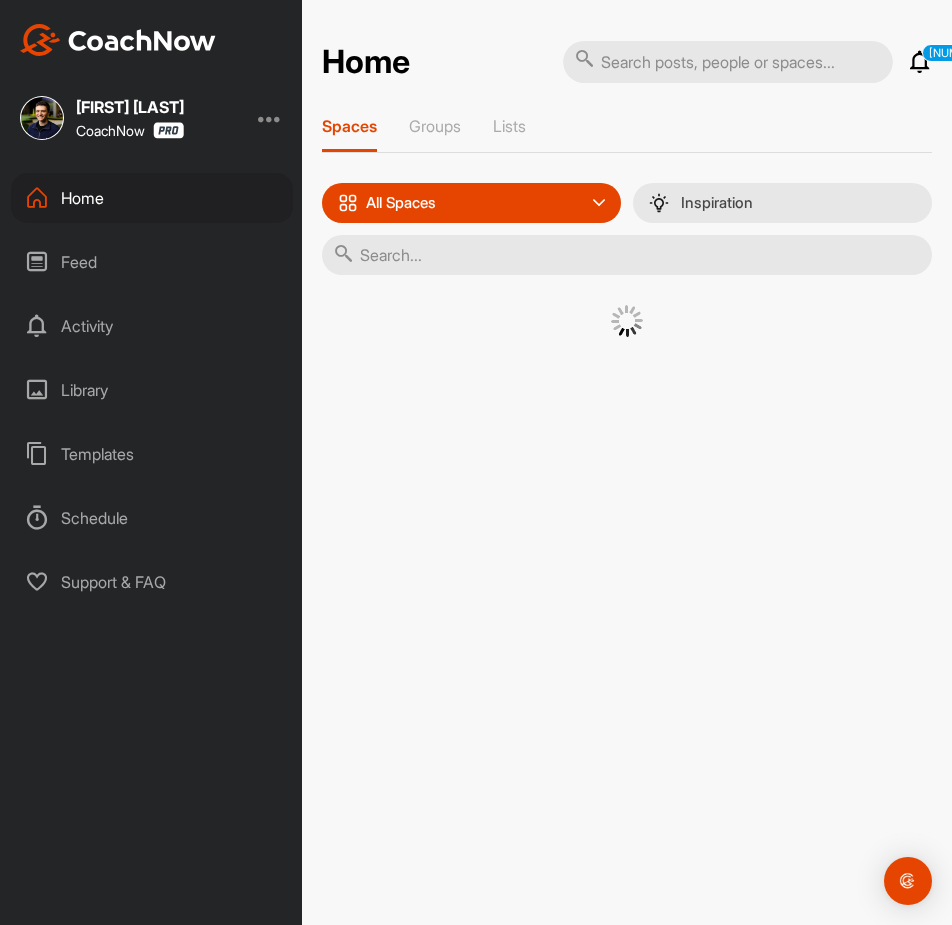 click at bounding box center [728, 62] 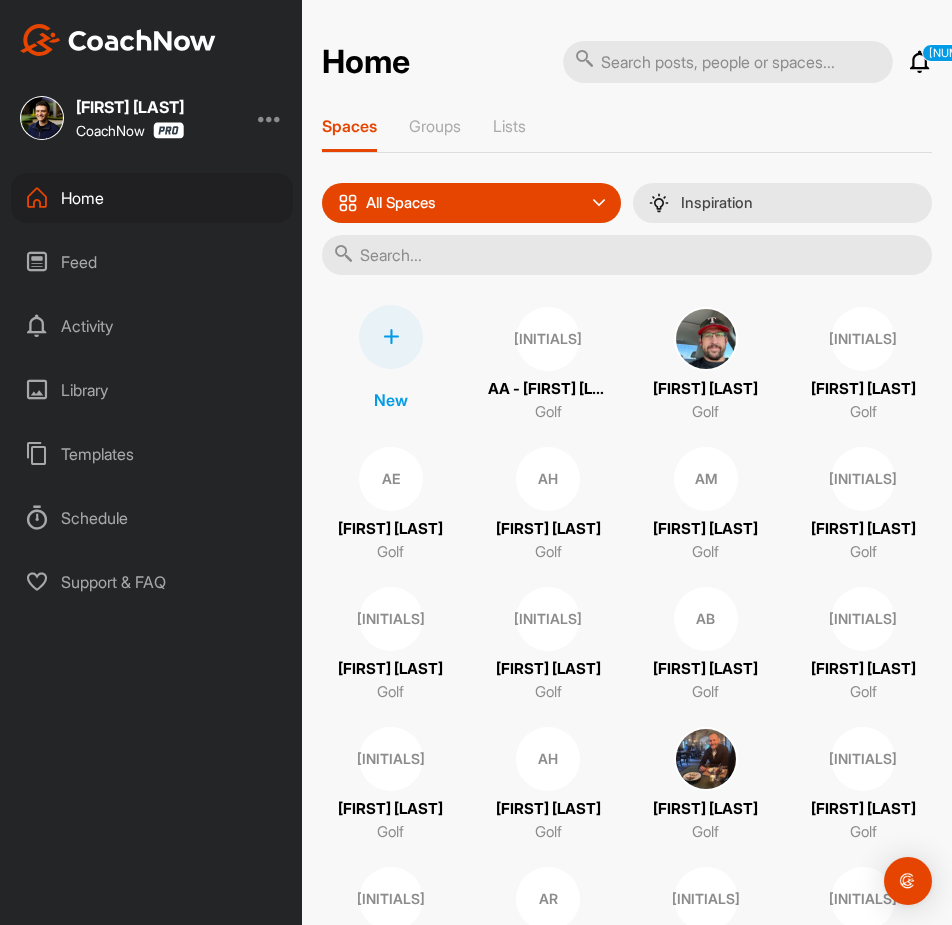 paste on "[FIRST]  [LAST]" 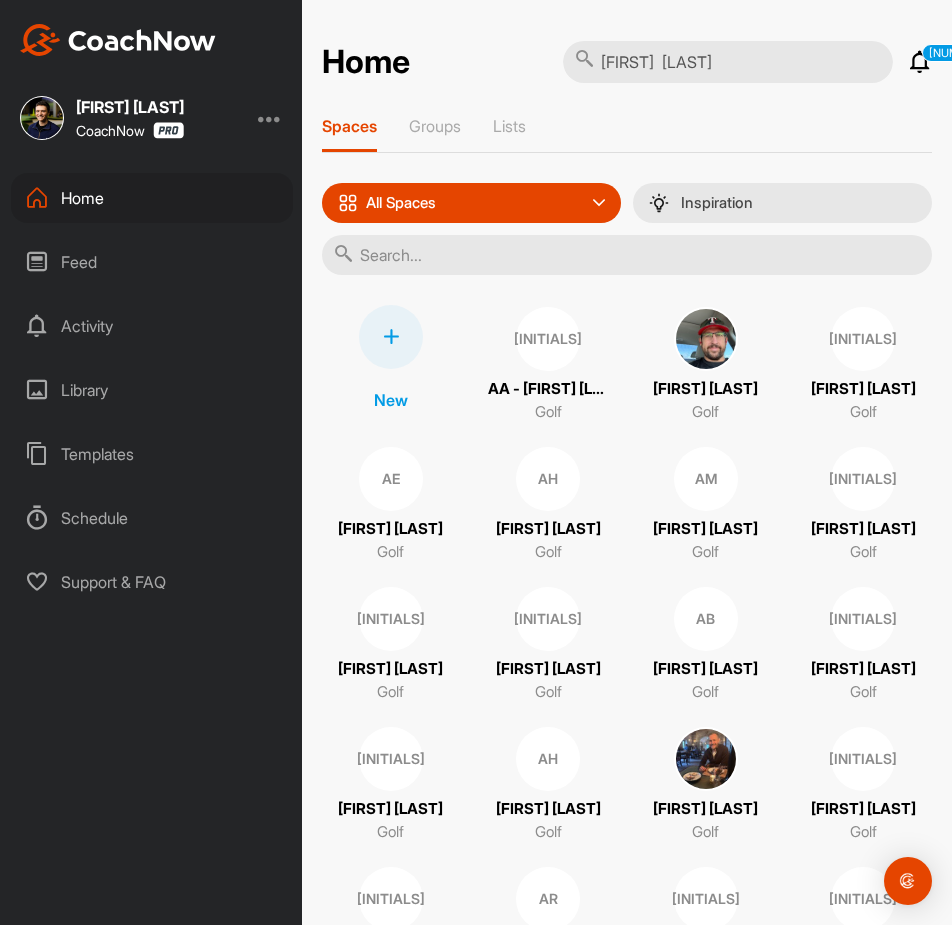 type on "[FIRST]  [LAST]" 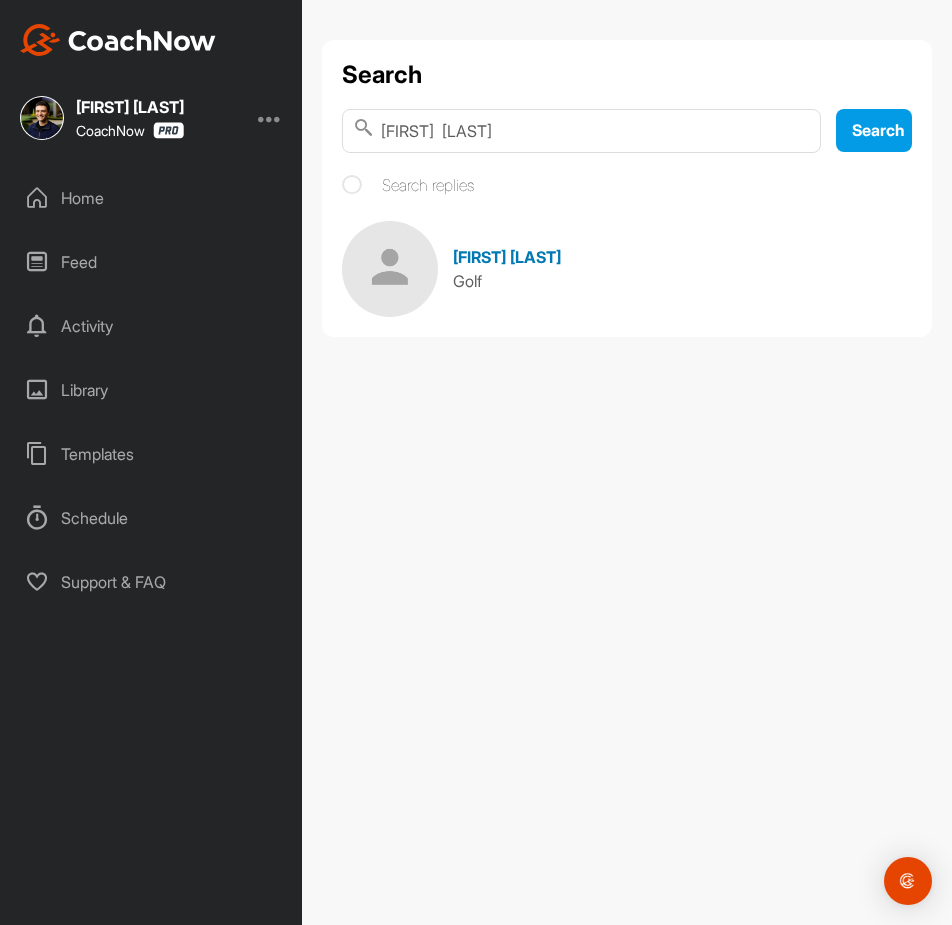 click on "[FIRST]  [LAST]" at bounding box center (507, 257) 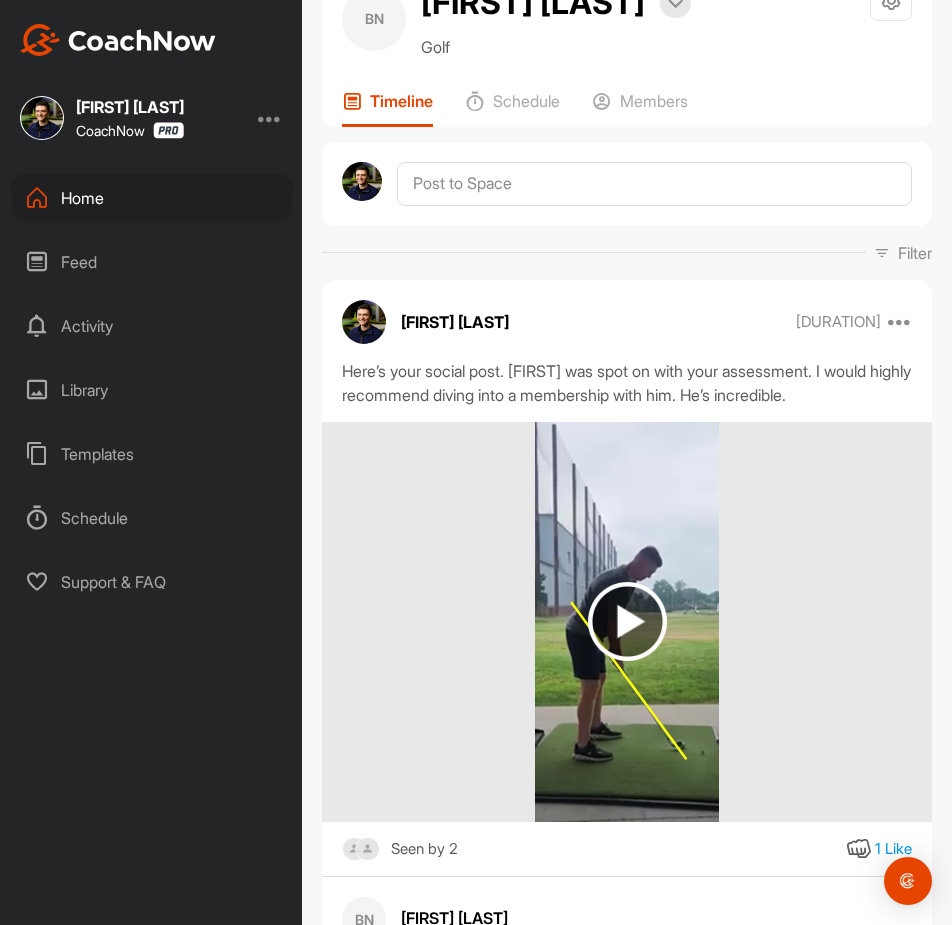 scroll, scrollTop: 200, scrollLeft: 0, axis: vertical 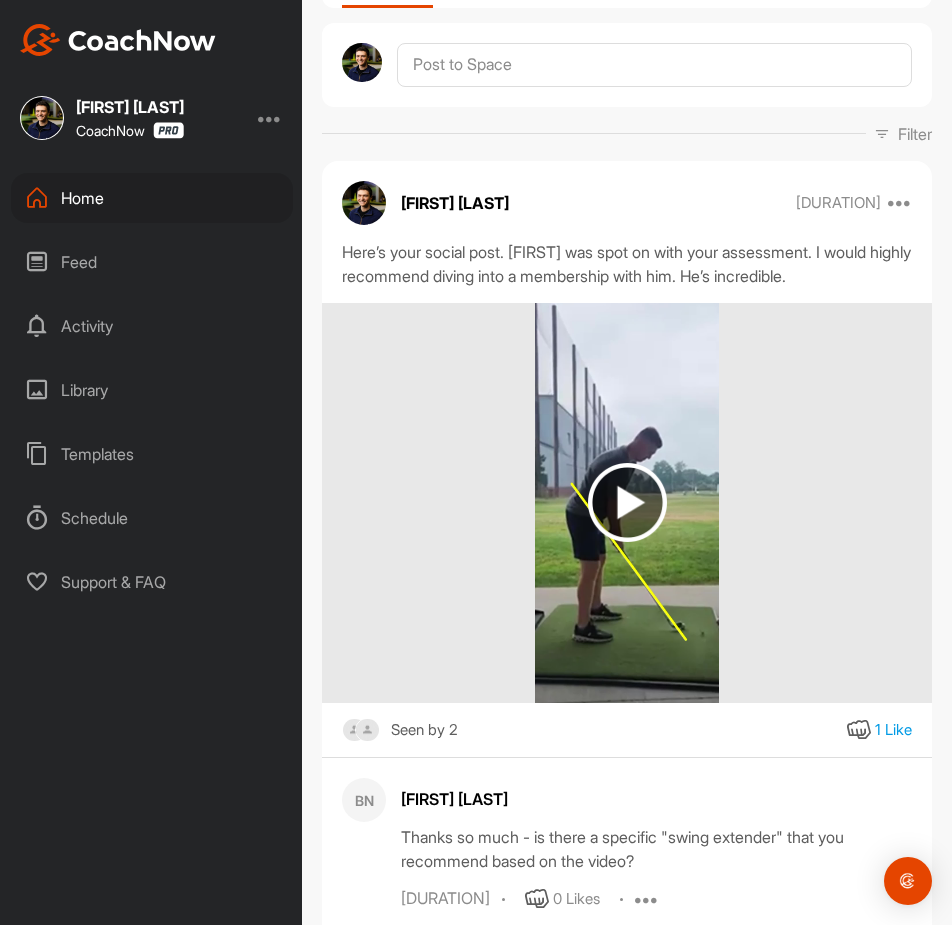 click at bounding box center (627, 503) 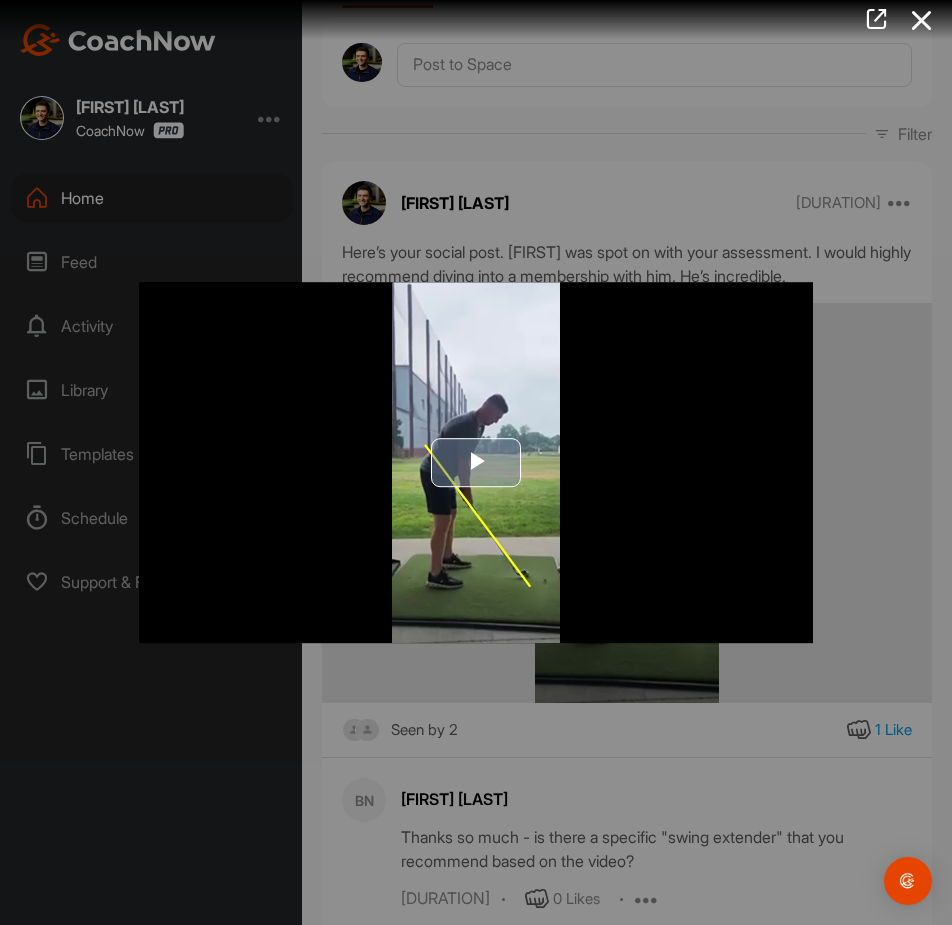 click at bounding box center (476, 463) 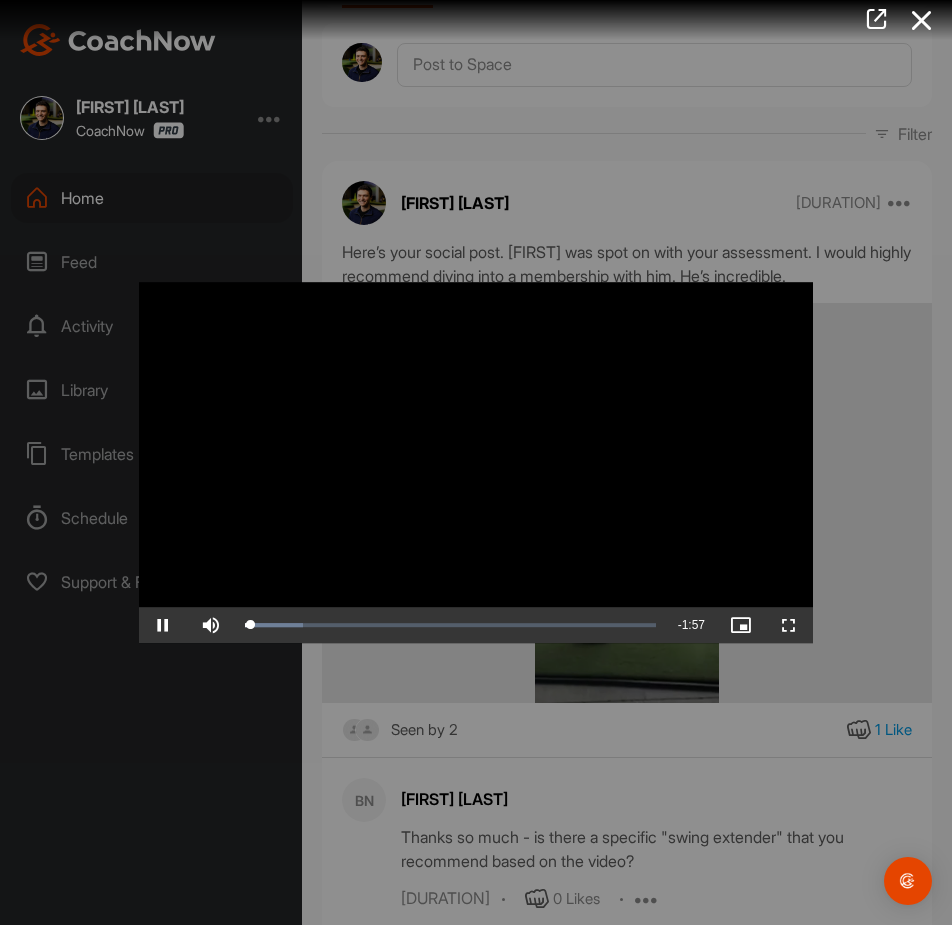 click at bounding box center (476, 463) 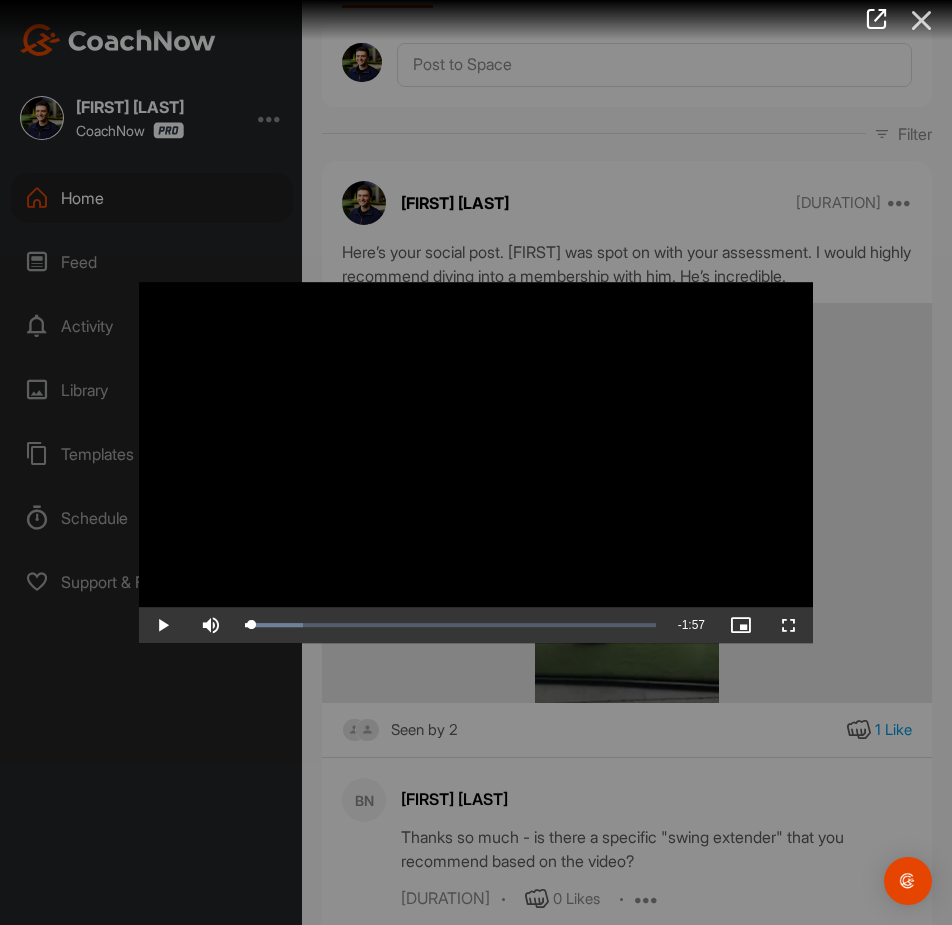 click at bounding box center (922, 20) 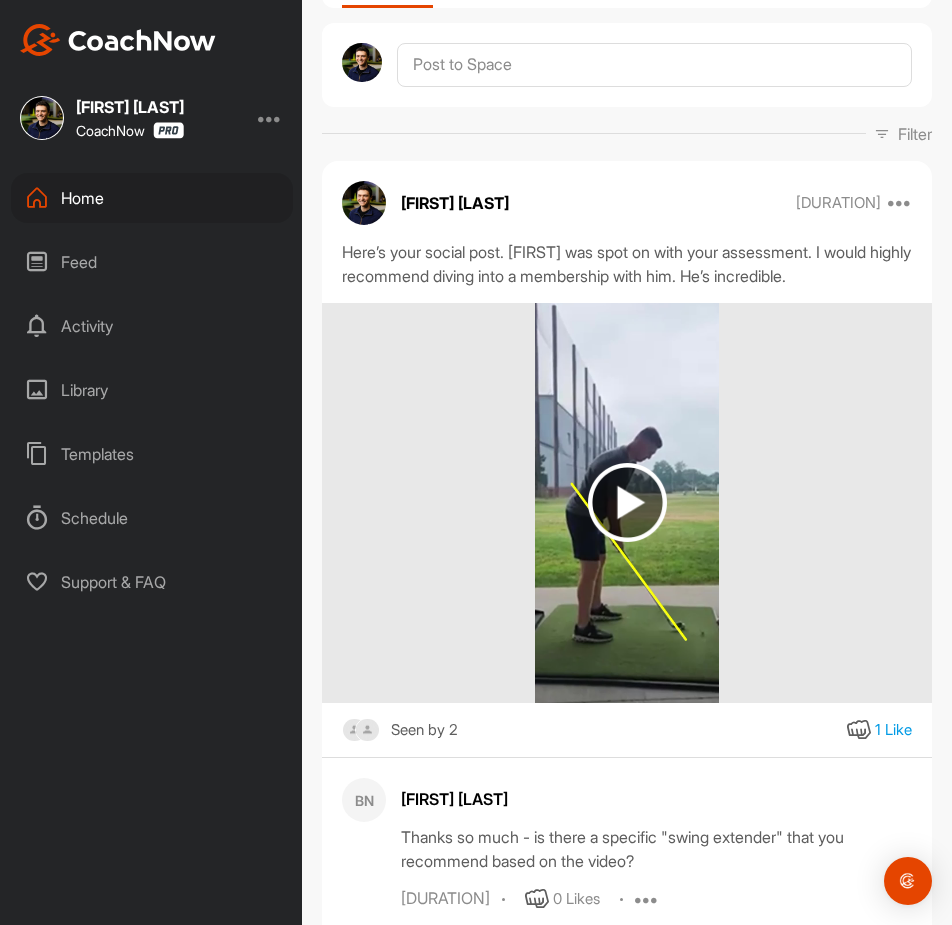 click on "Home" at bounding box center (152, 198) 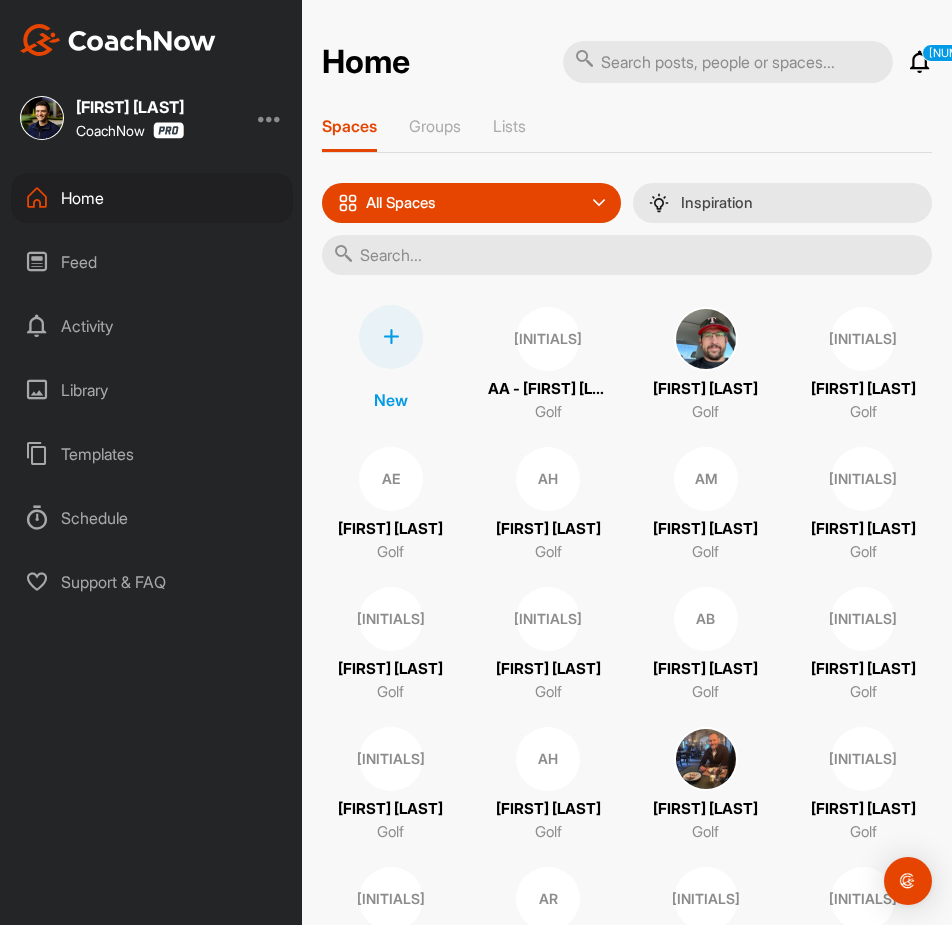 click at bounding box center [728, 62] 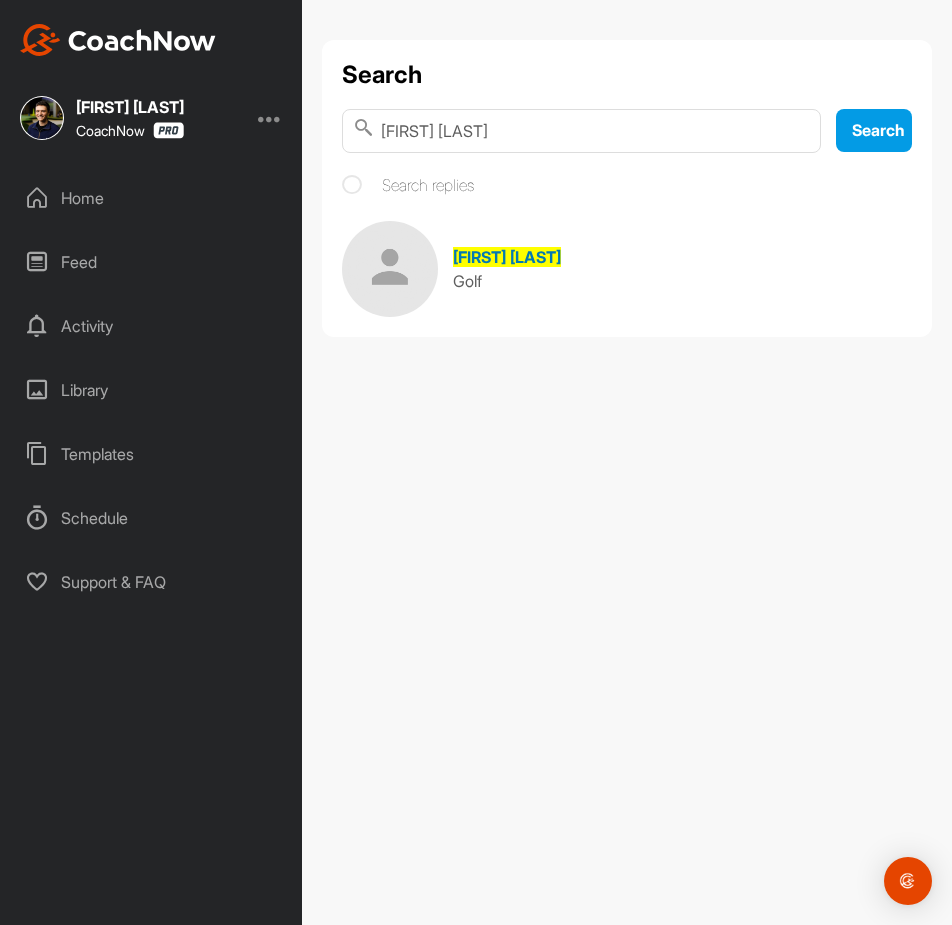 click on "[FIRST] [LAST]" at bounding box center (507, 257) 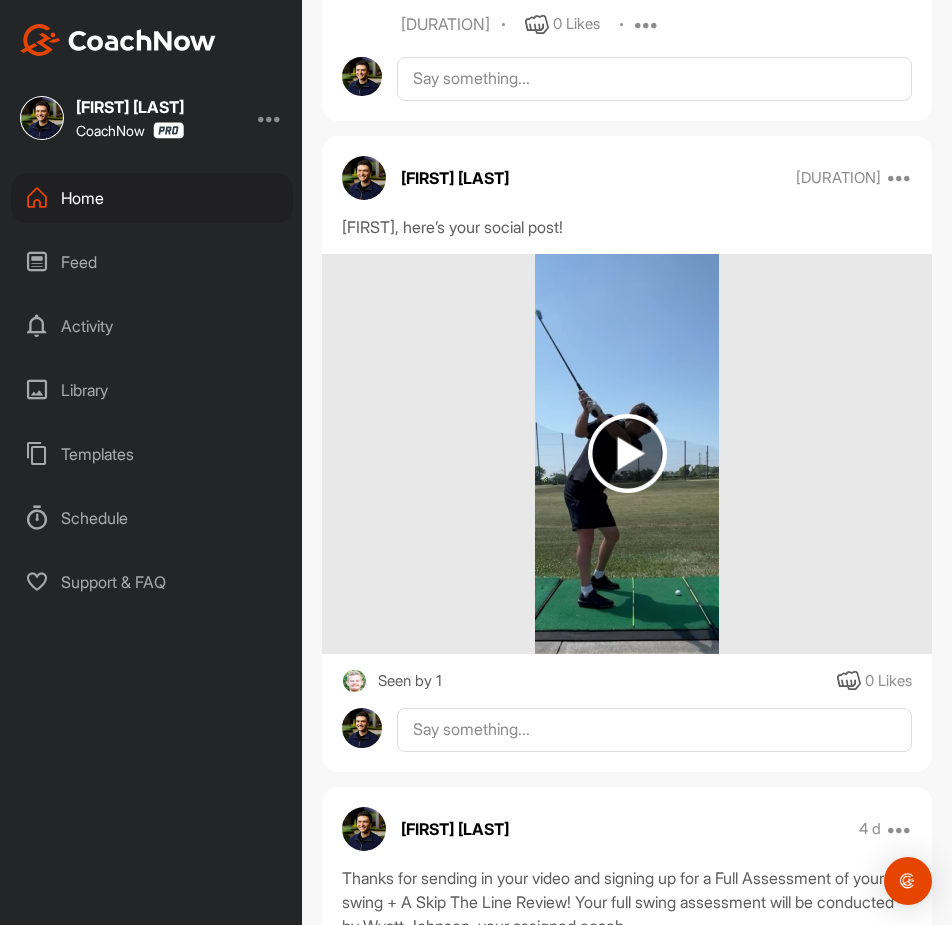scroll, scrollTop: 2400, scrollLeft: 0, axis: vertical 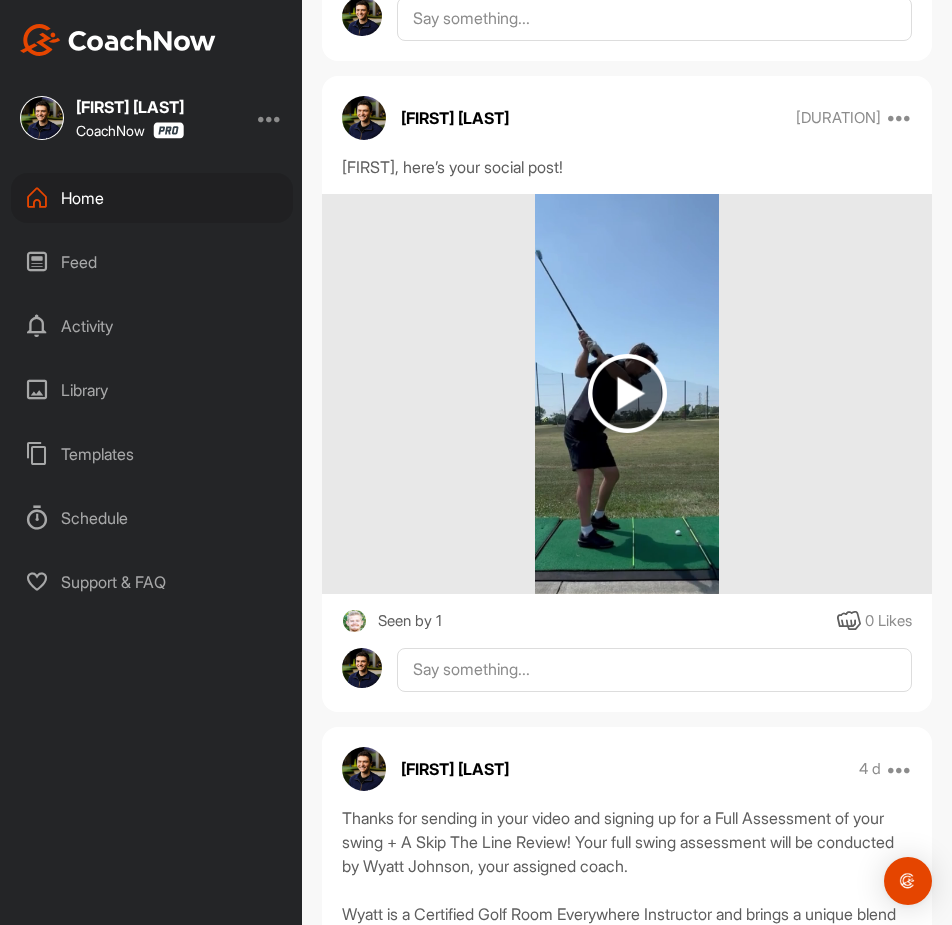 click at bounding box center [627, 393] 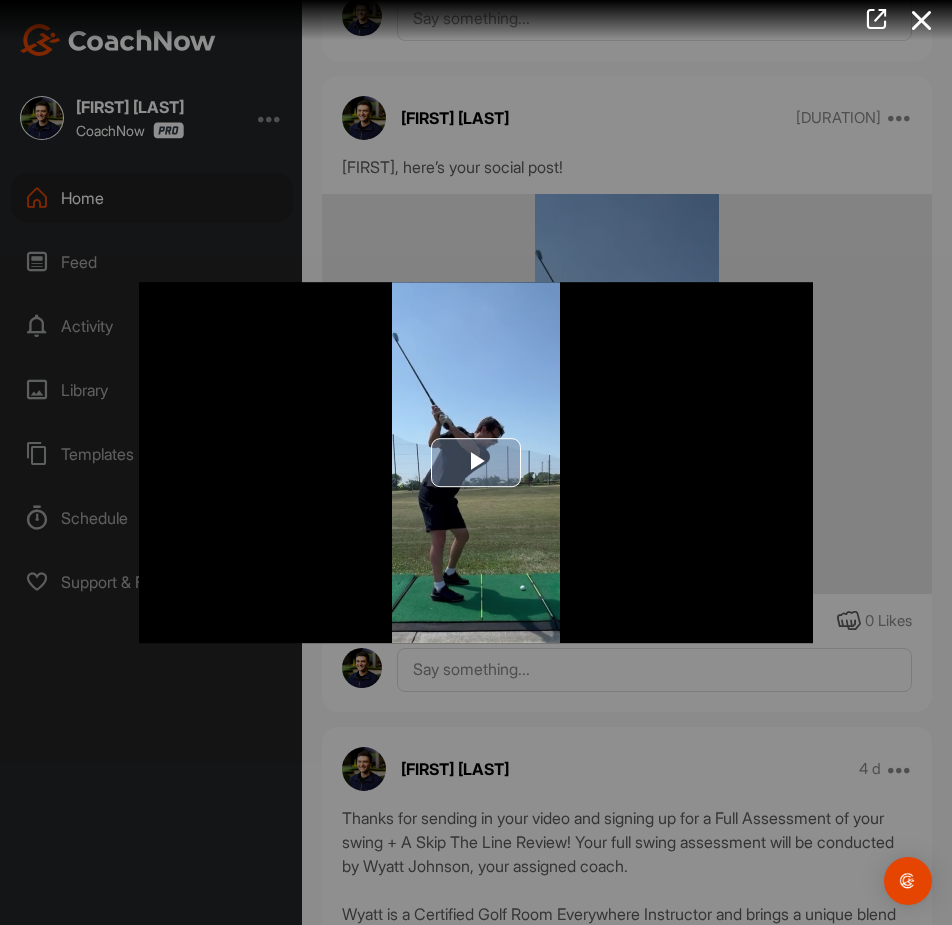 click at bounding box center (476, 463) 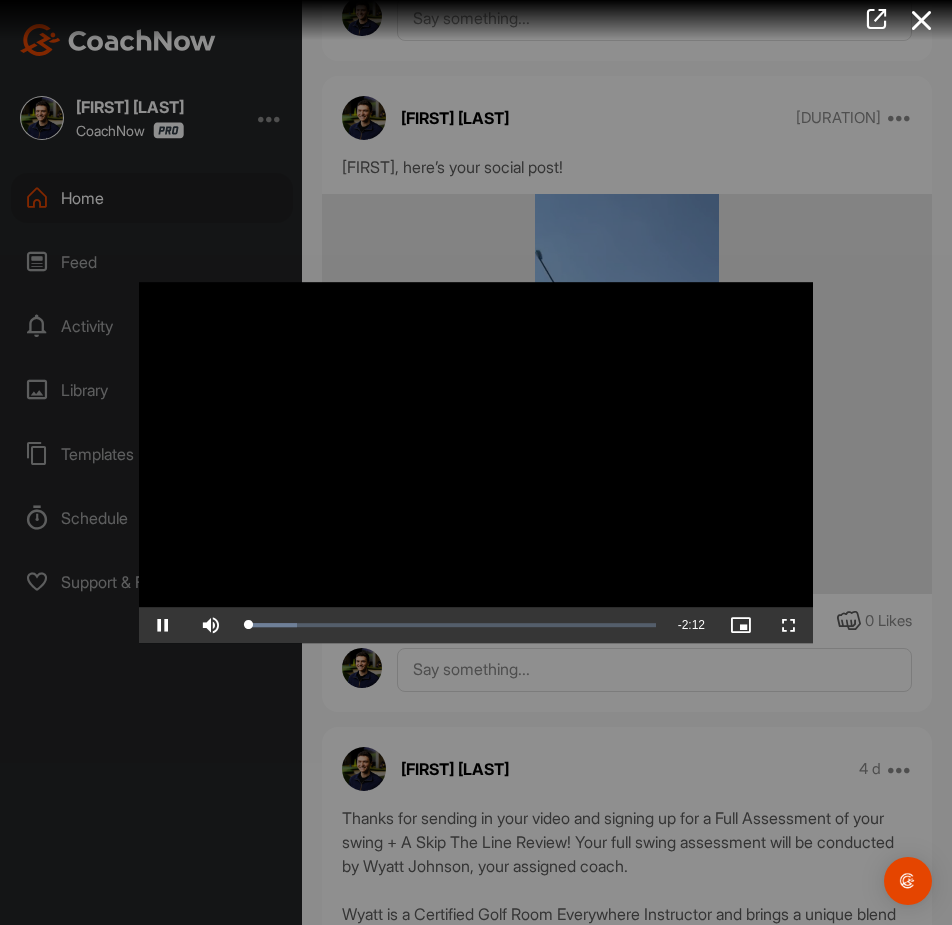 click at bounding box center [476, 463] 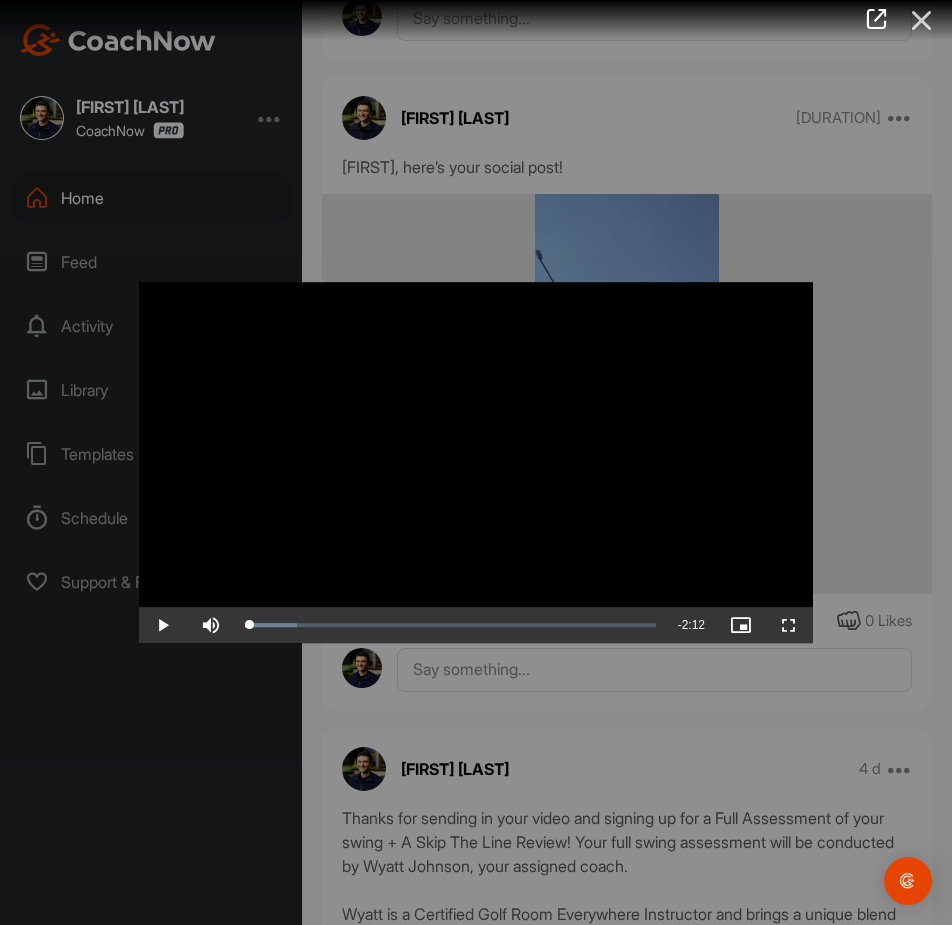 click at bounding box center [922, 20] 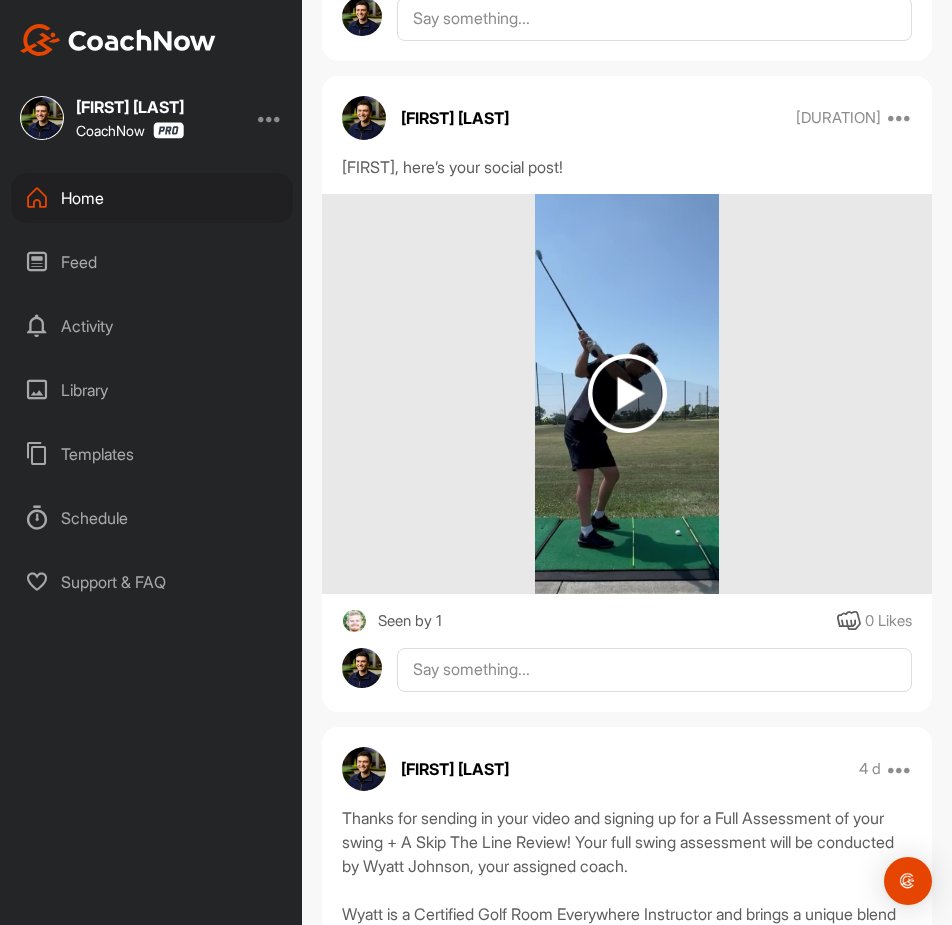click on "Home" at bounding box center (152, 198) 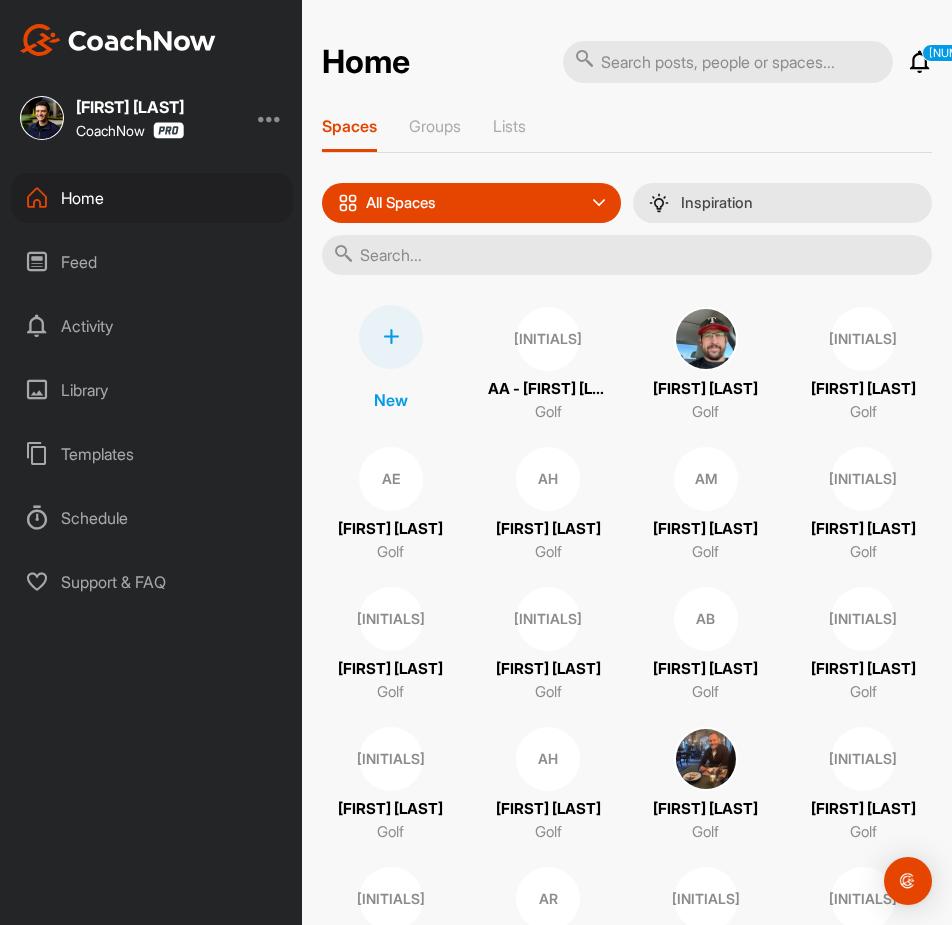 click at bounding box center (728, 62) 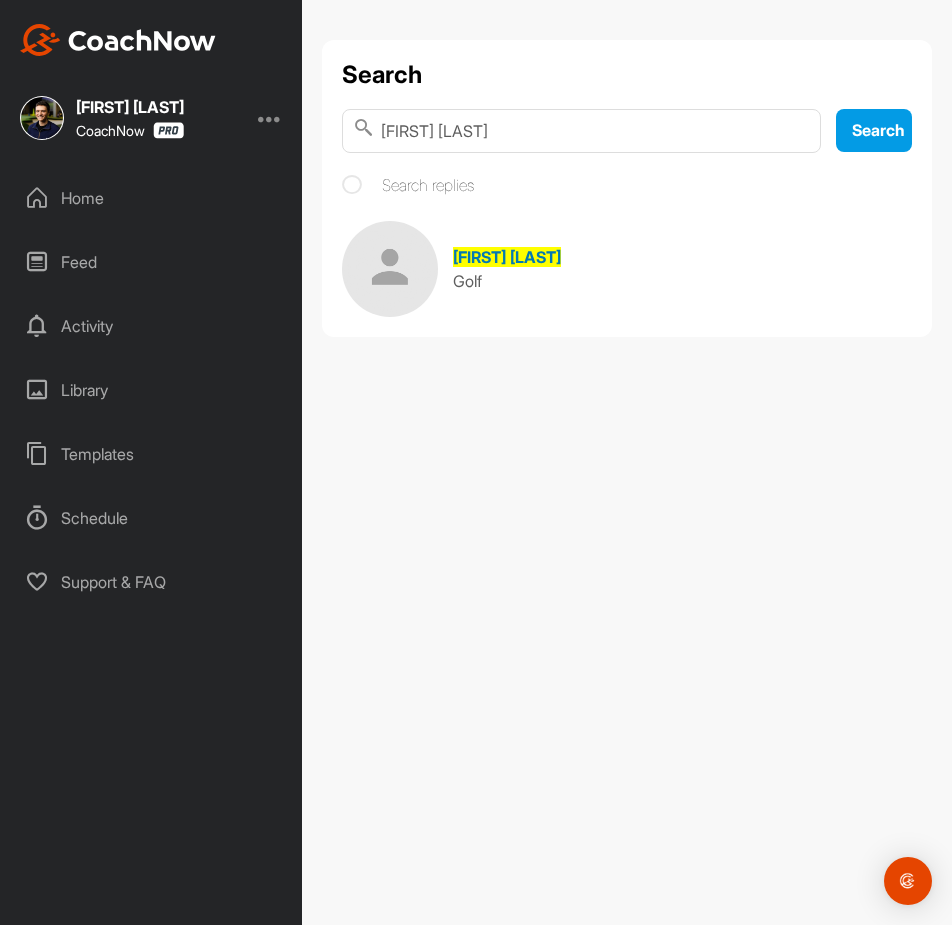 click on "[FIRST] [LAST]" at bounding box center (507, 257) 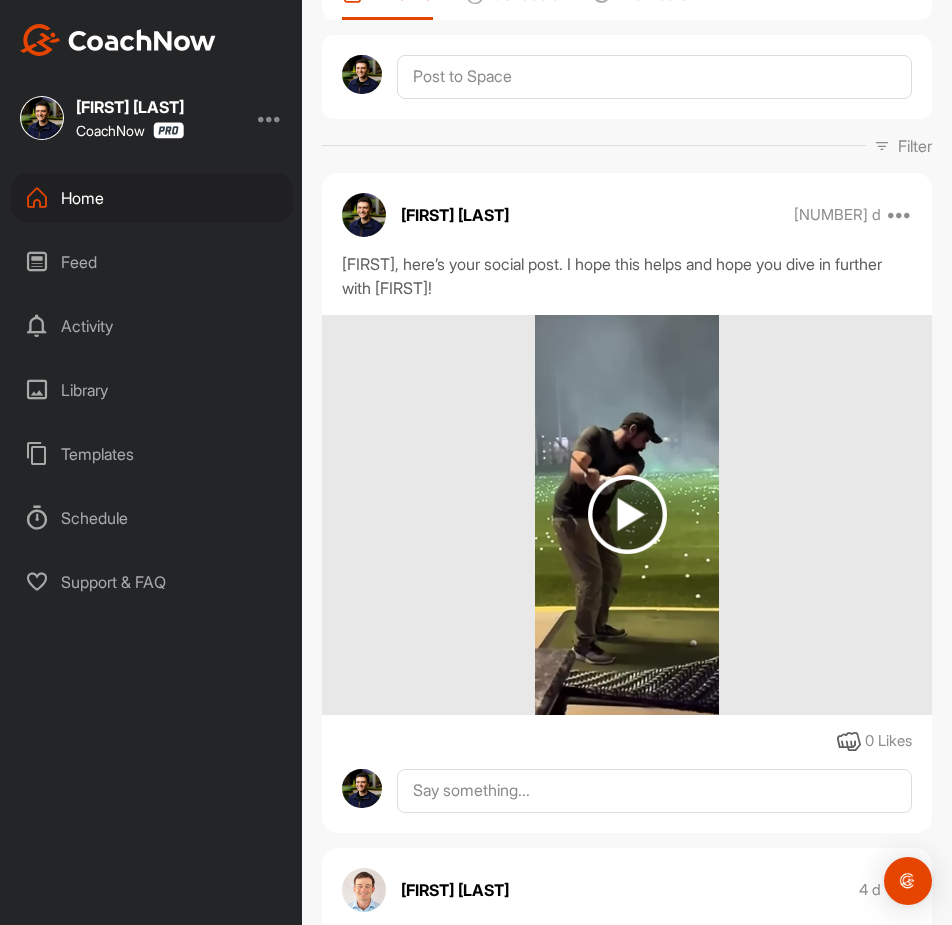scroll, scrollTop: 200, scrollLeft: 0, axis: vertical 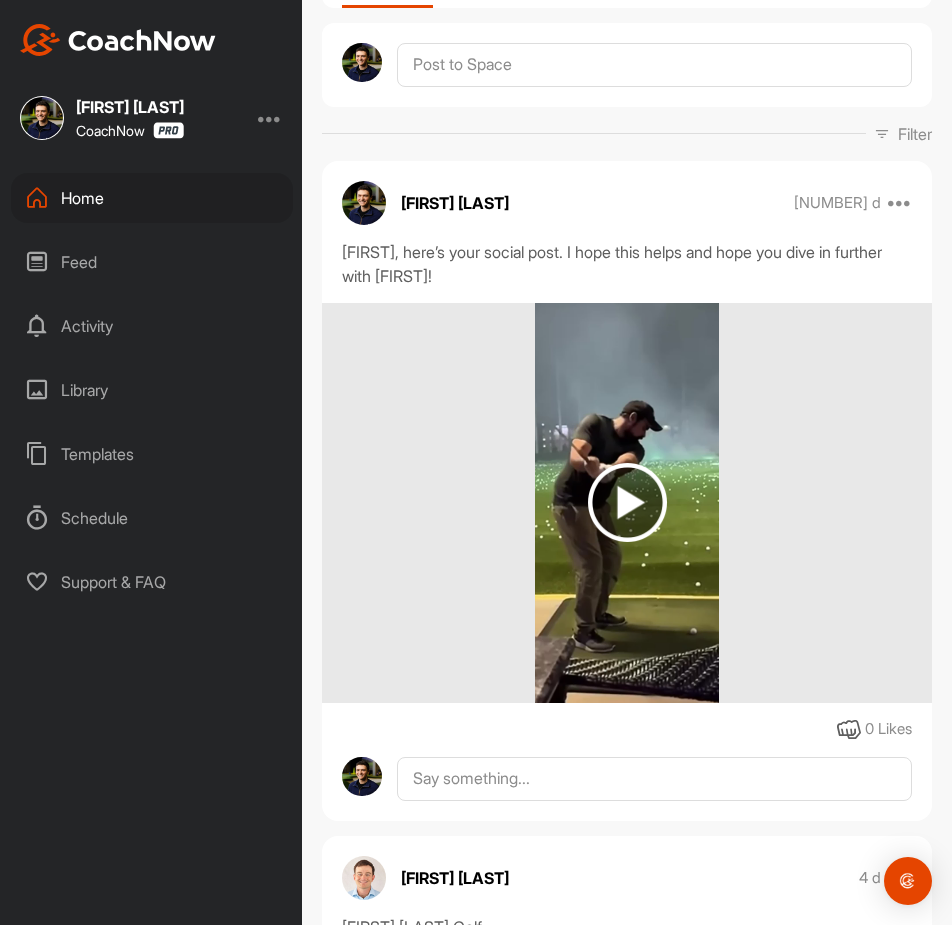 click at bounding box center (627, 502) 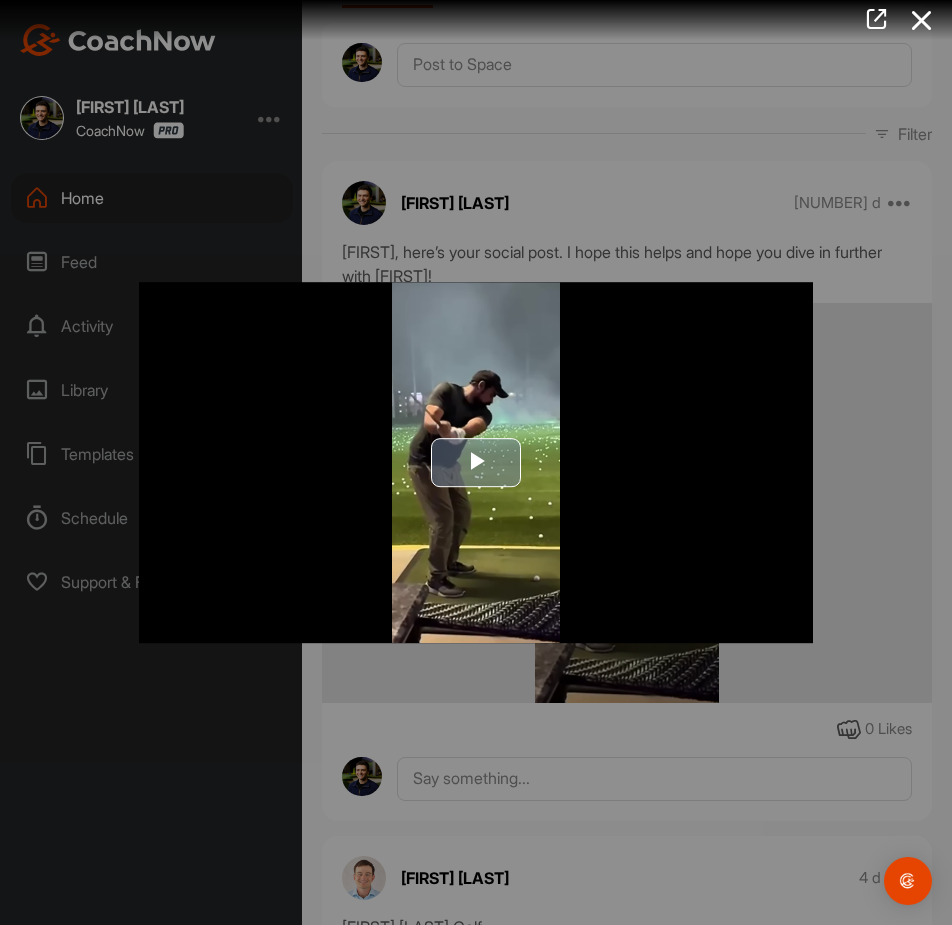 click at bounding box center (476, 463) 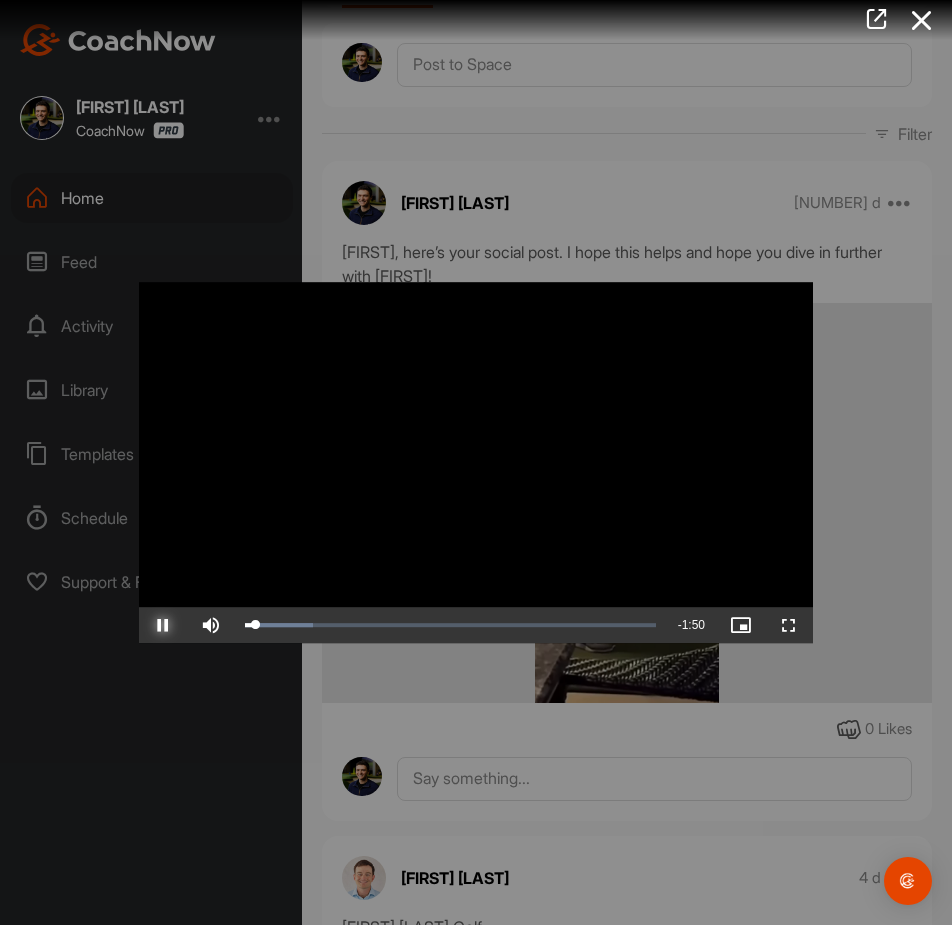 click at bounding box center [163, 625] 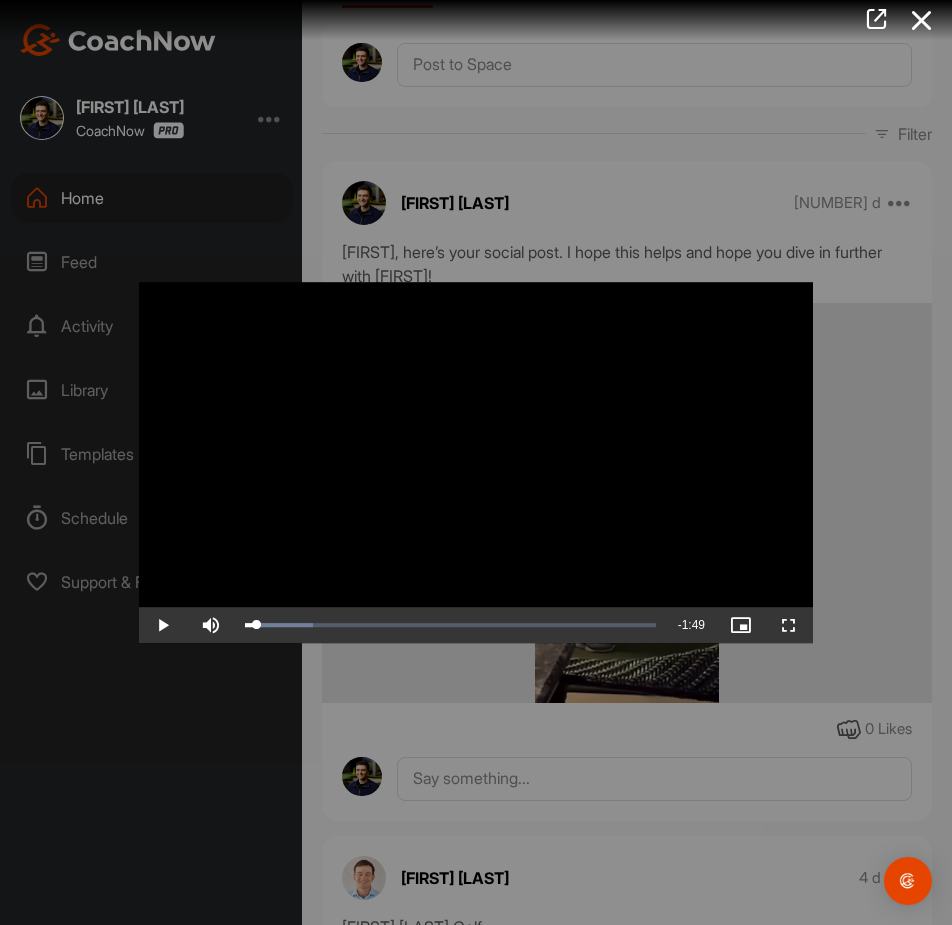 drag, startPoint x: 931, startPoint y: 14, endPoint x: 864, endPoint y: 134, distance: 137.43726 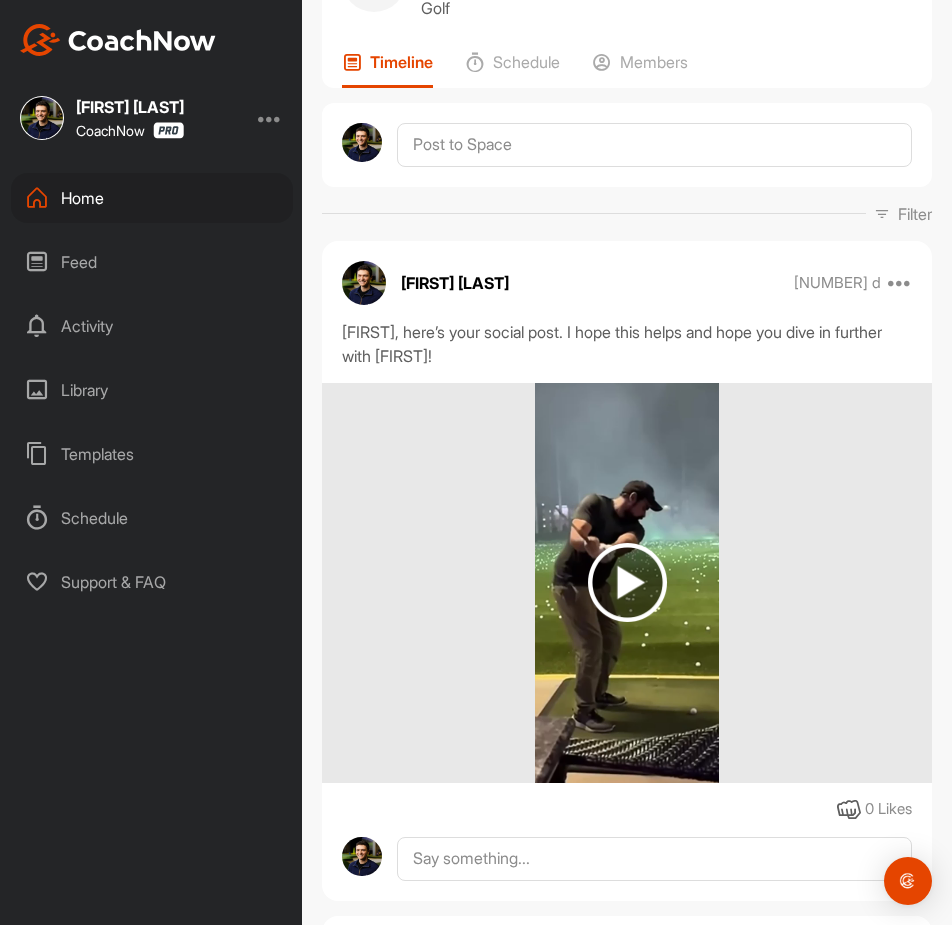 scroll, scrollTop: 0, scrollLeft: 0, axis: both 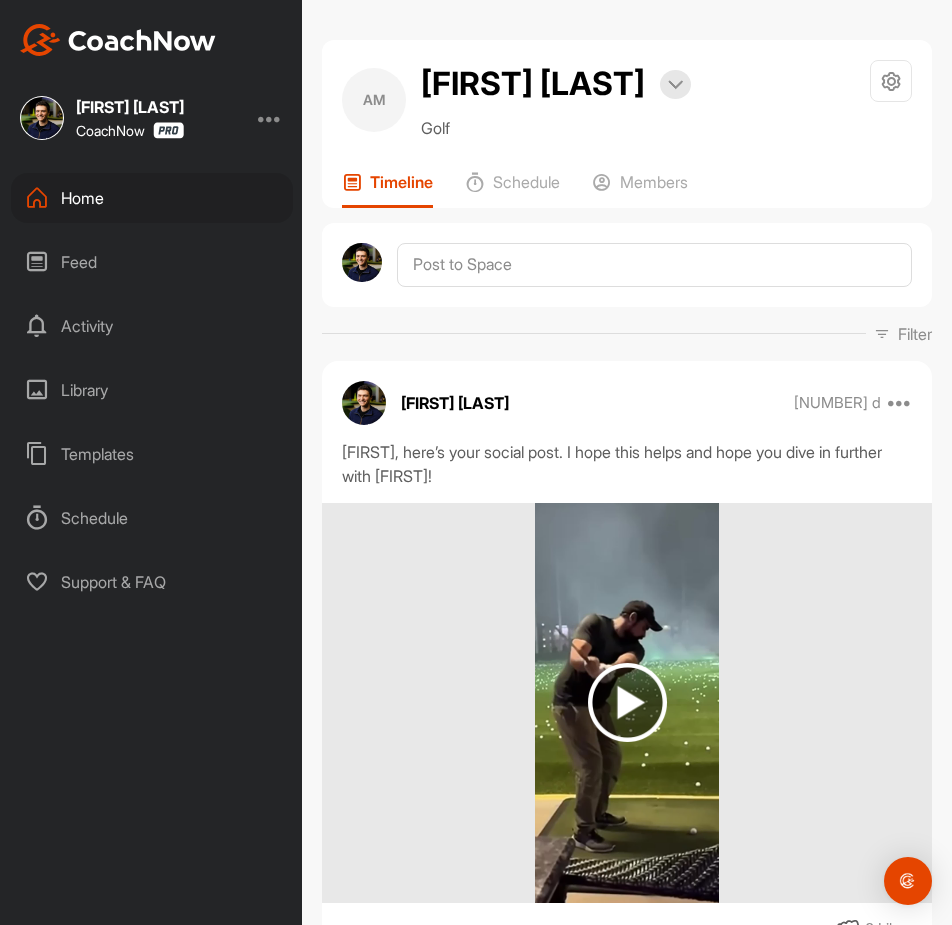 click on "Home" at bounding box center [152, 198] 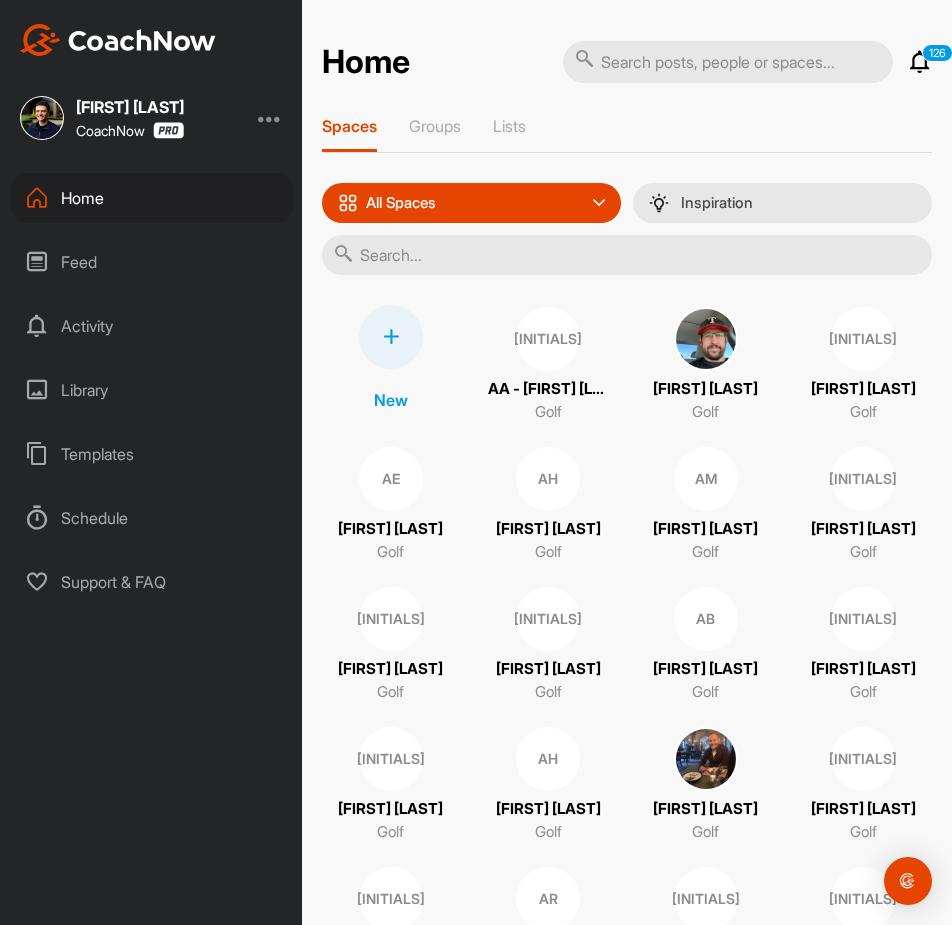 click at bounding box center [728, 62] 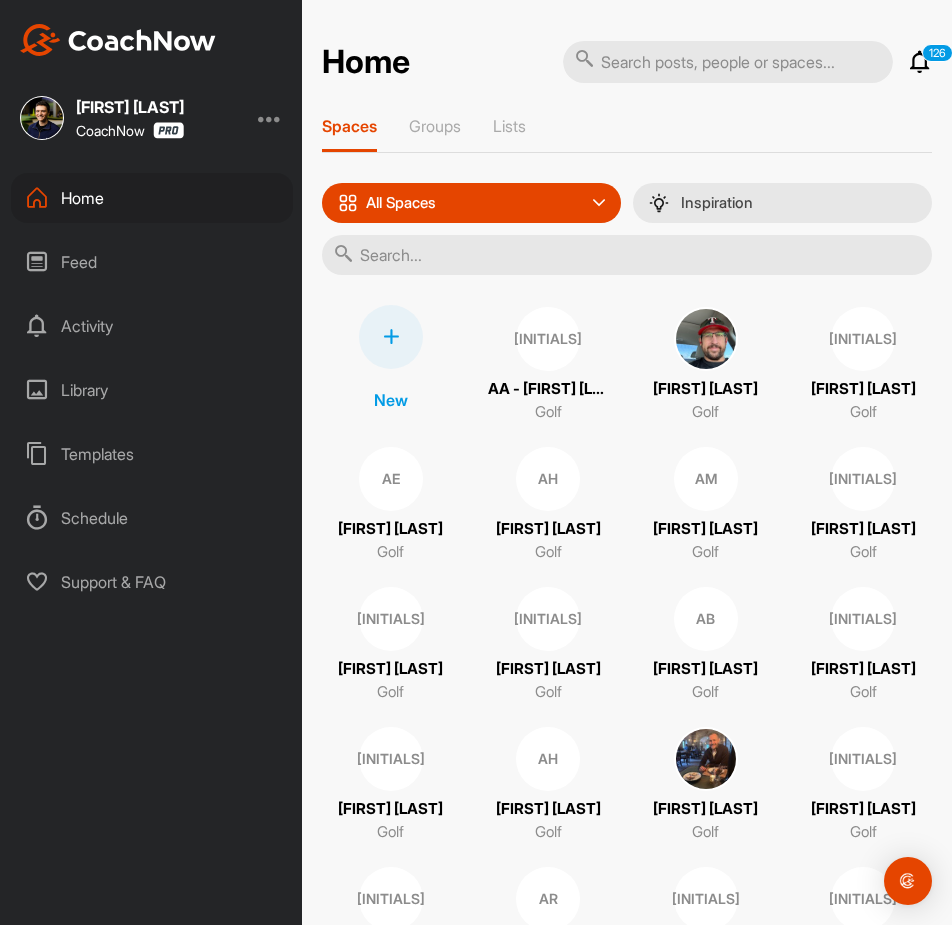 paste on "[FIRST] [LAST]" 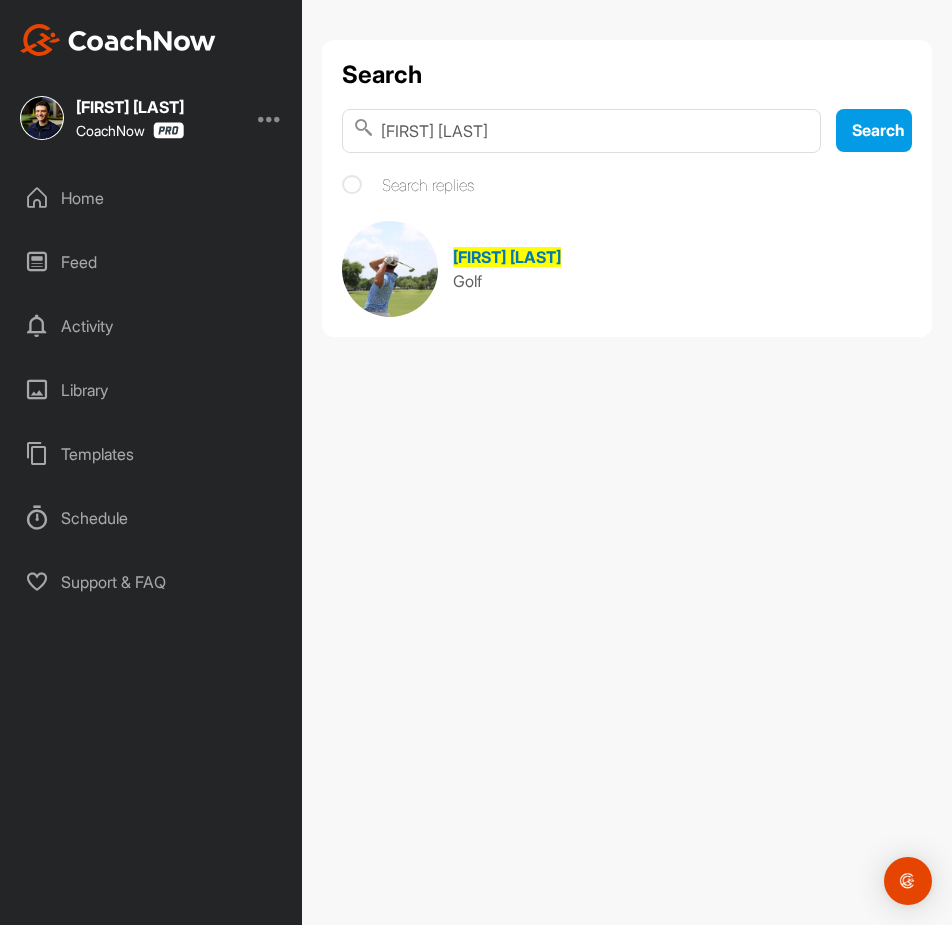 click on "[FIRST] [LAST]" at bounding box center [507, 257] 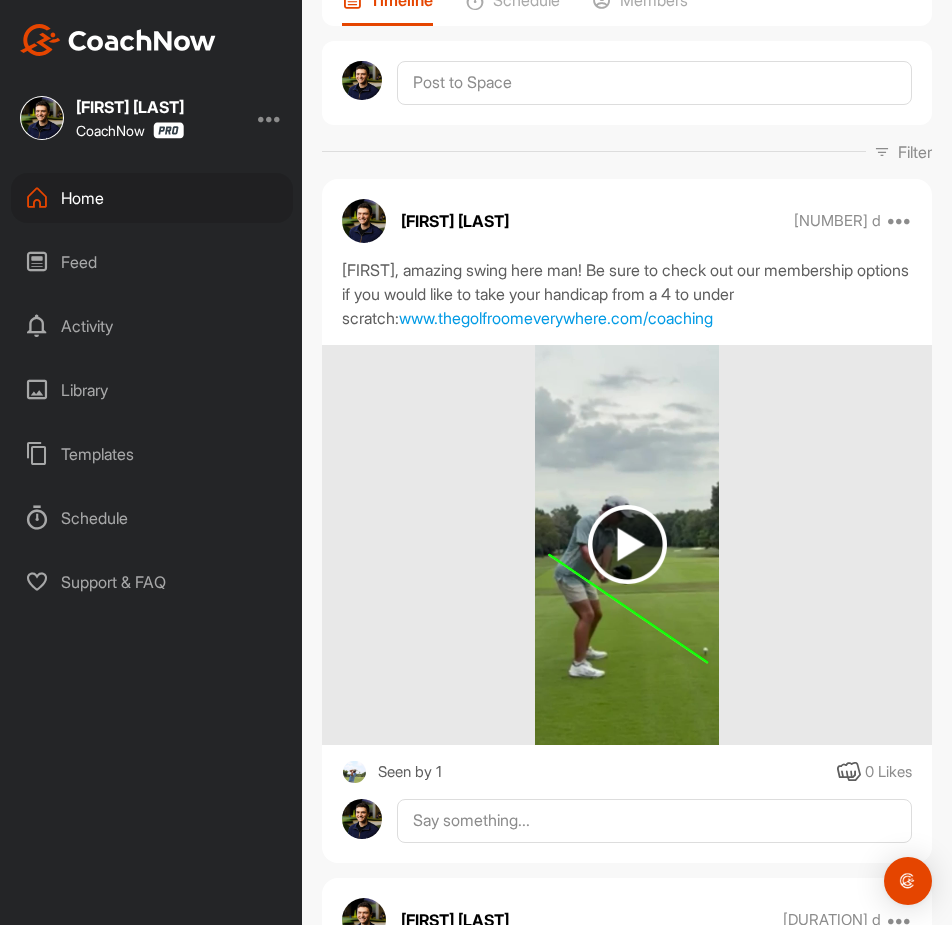 scroll, scrollTop: 200, scrollLeft: 0, axis: vertical 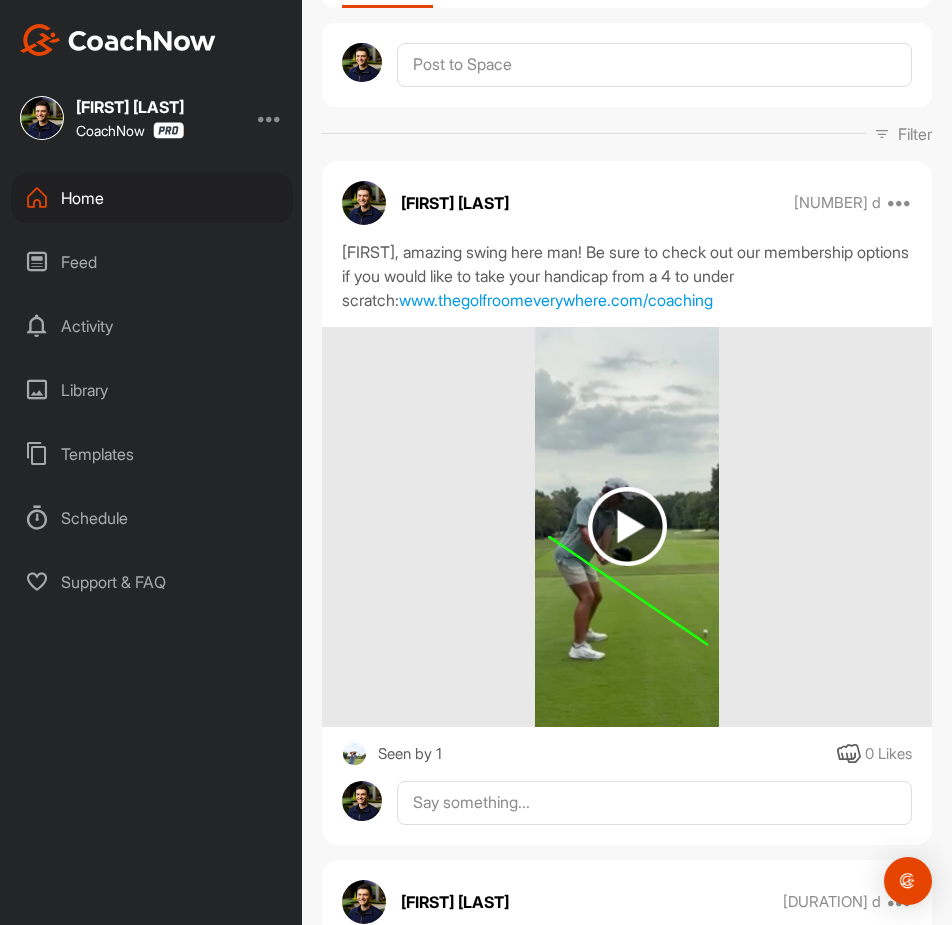 click at bounding box center [627, 526] 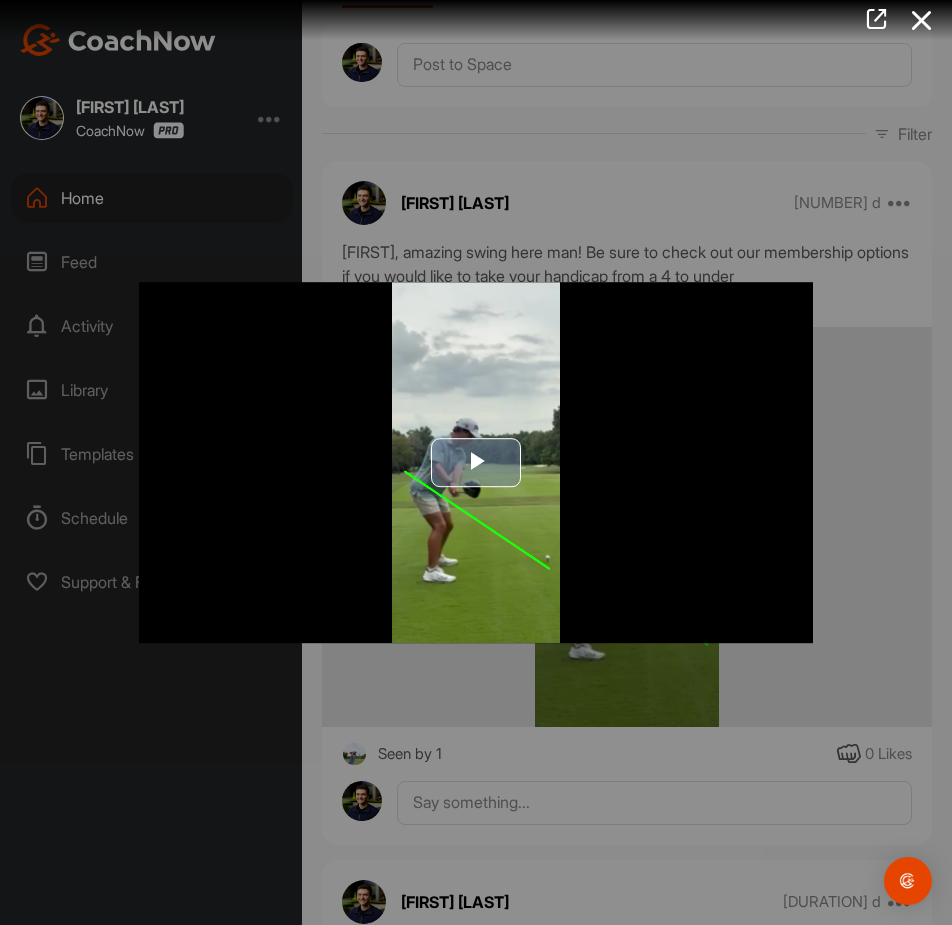 click at bounding box center (476, 463) 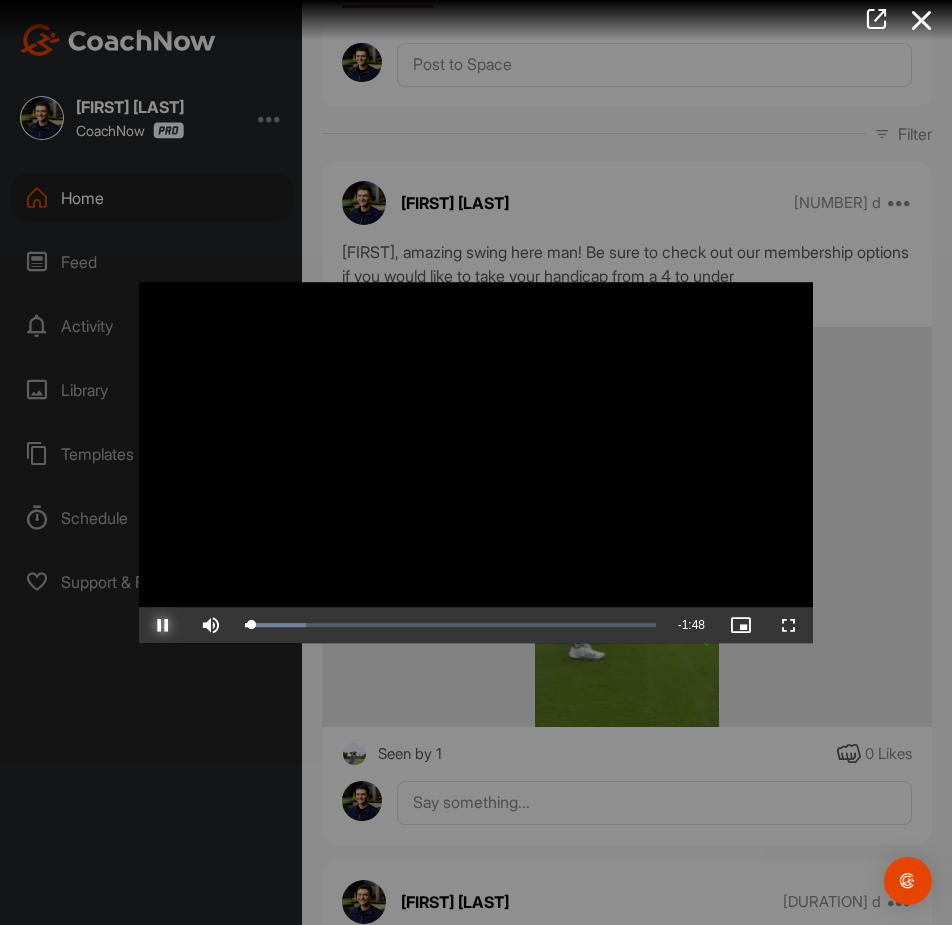 click at bounding box center [163, 625] 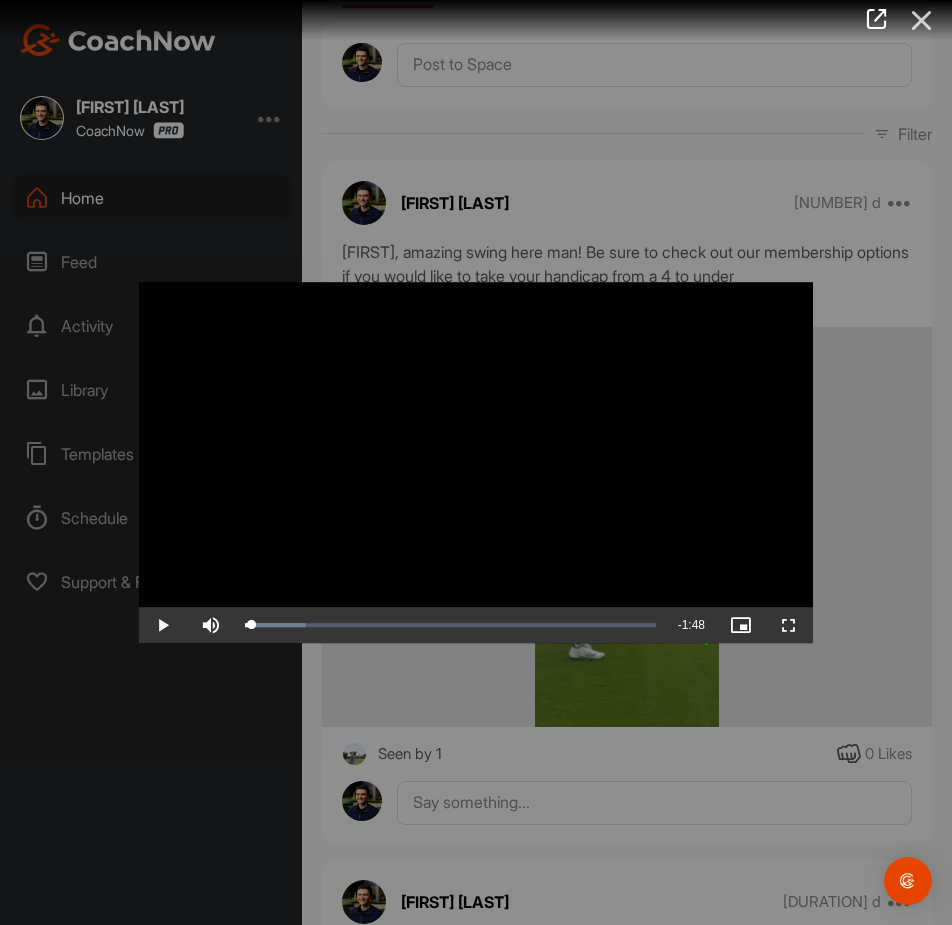 click at bounding box center (922, 20) 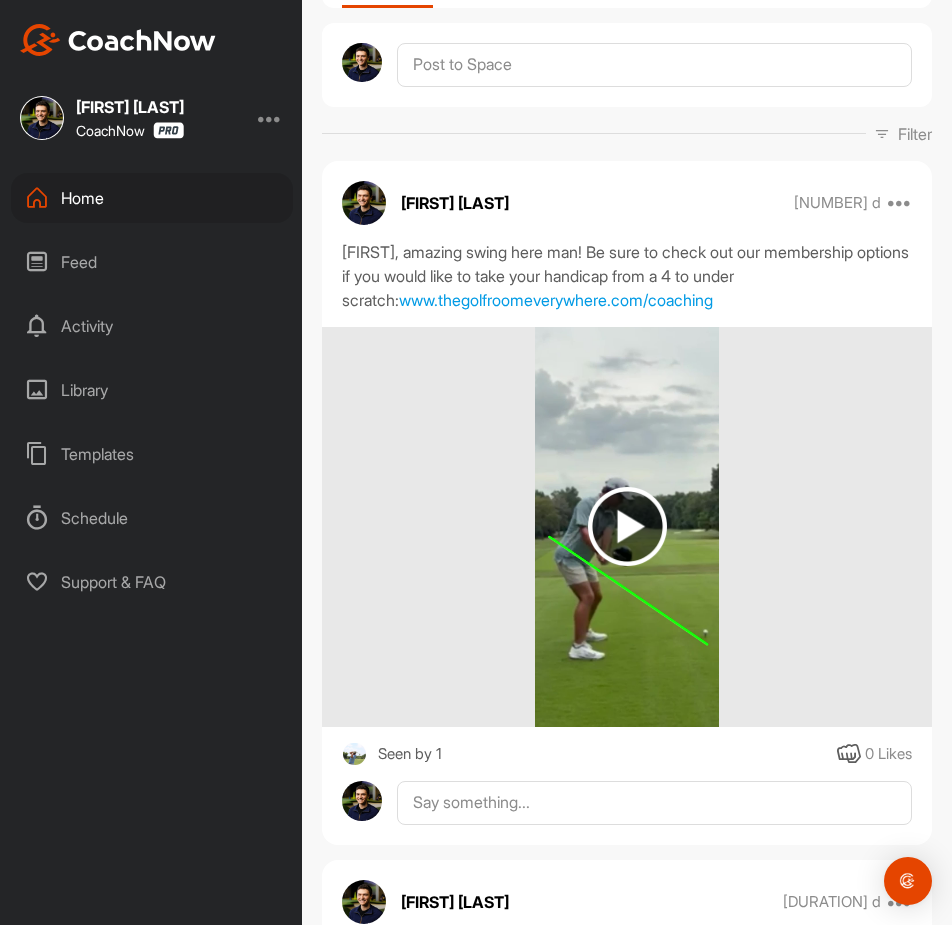 click on "Home" at bounding box center (152, 198) 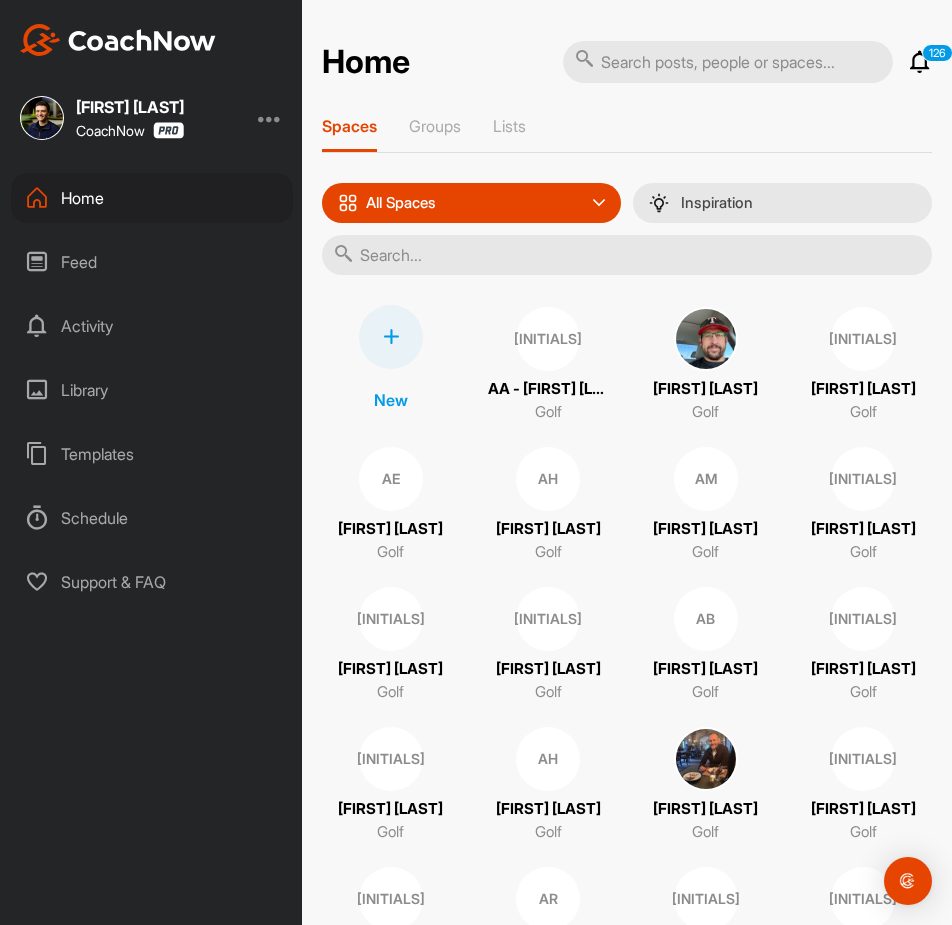 click at bounding box center (270, 118) 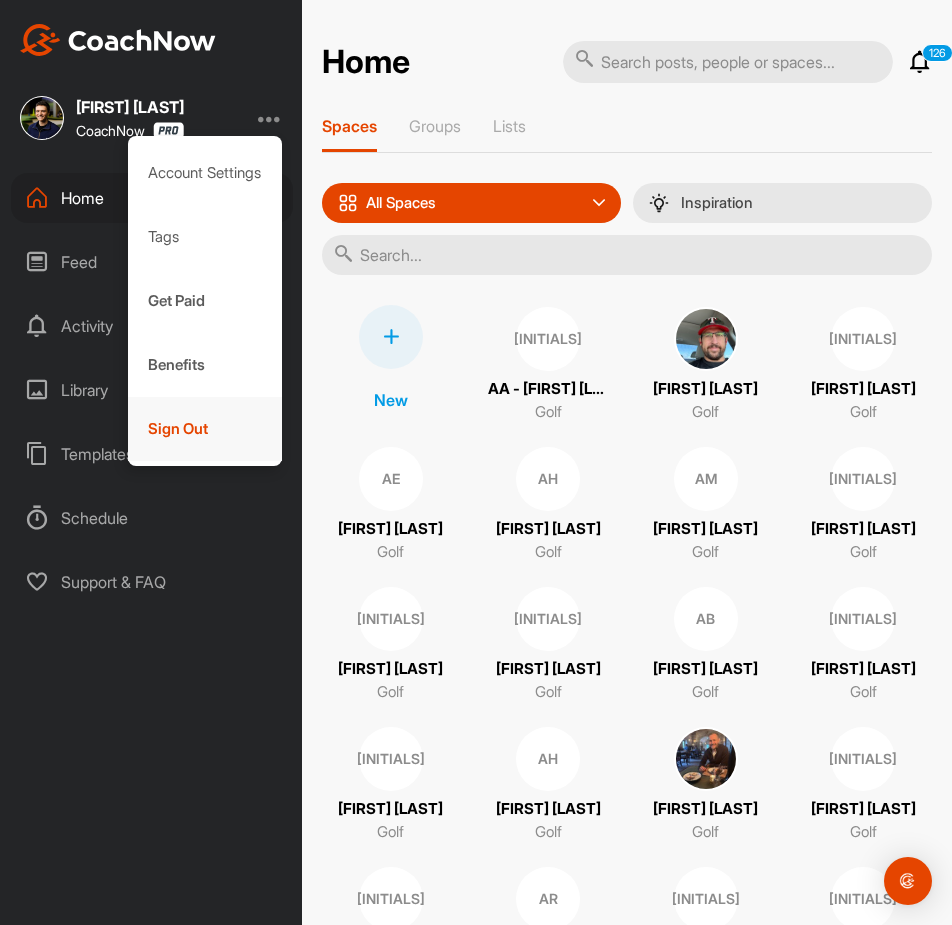 click on "Sign Out" at bounding box center [205, 429] 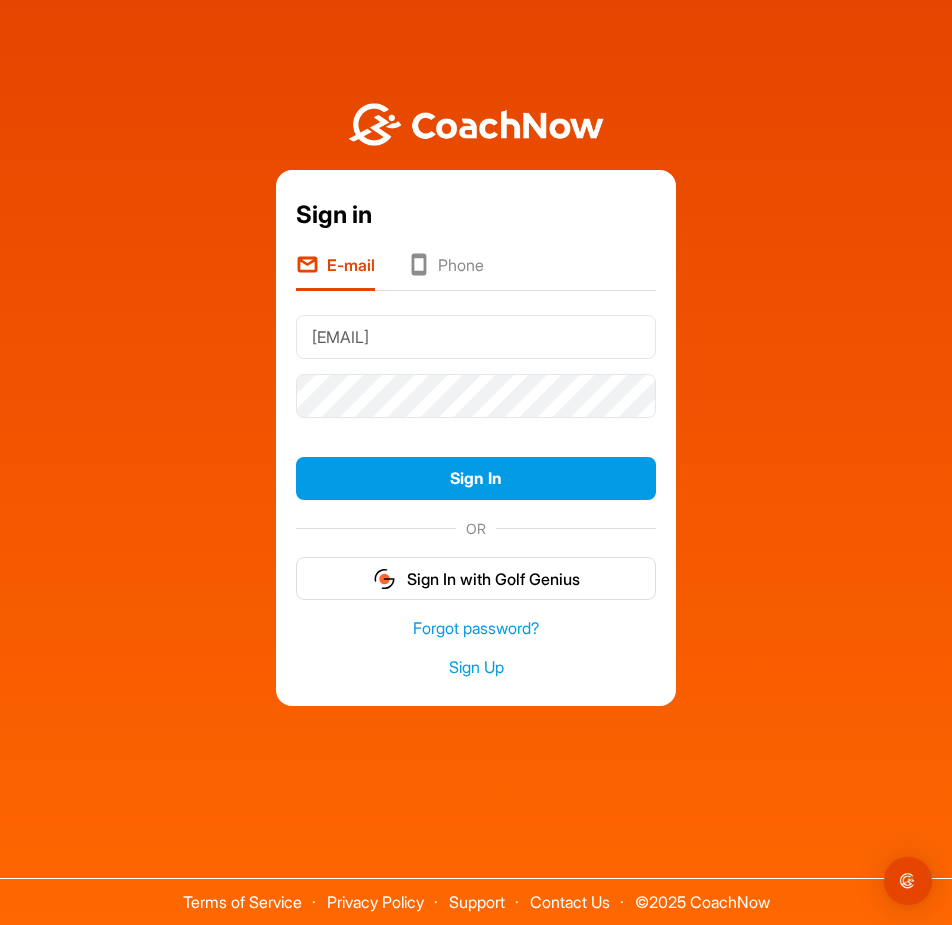 click on "[EMAIL]" at bounding box center [476, 337] 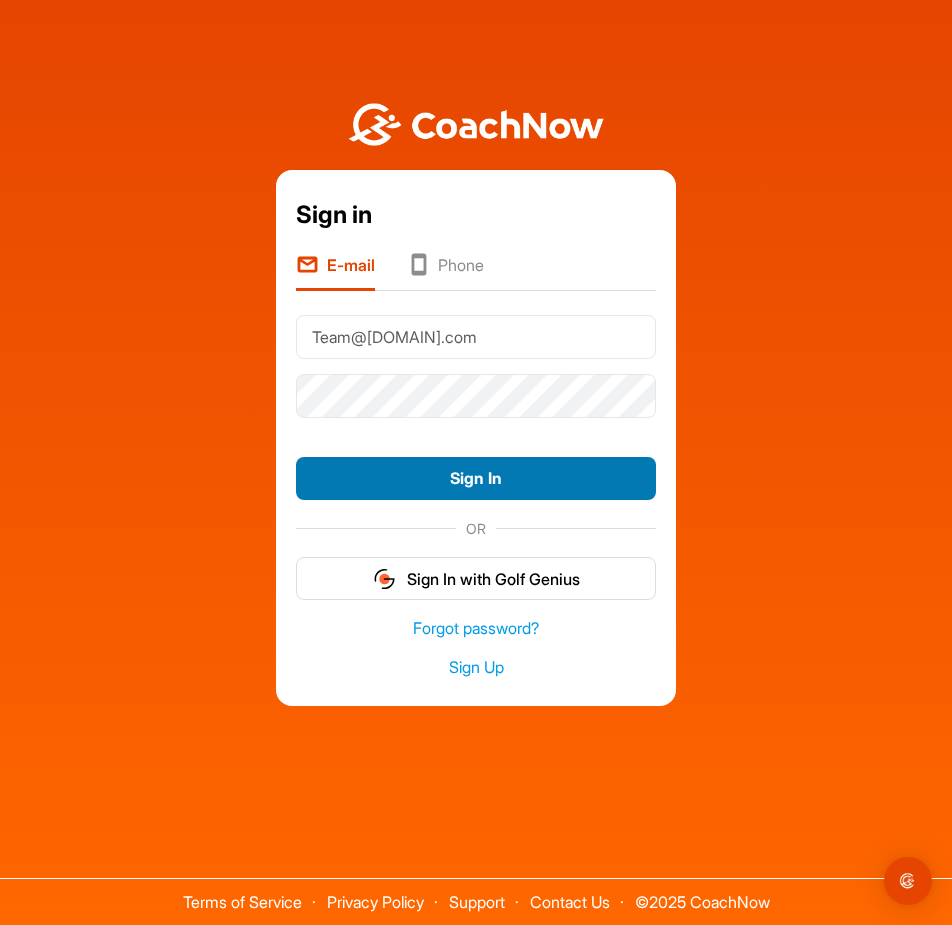 click on "Sign In" at bounding box center [476, 478] 